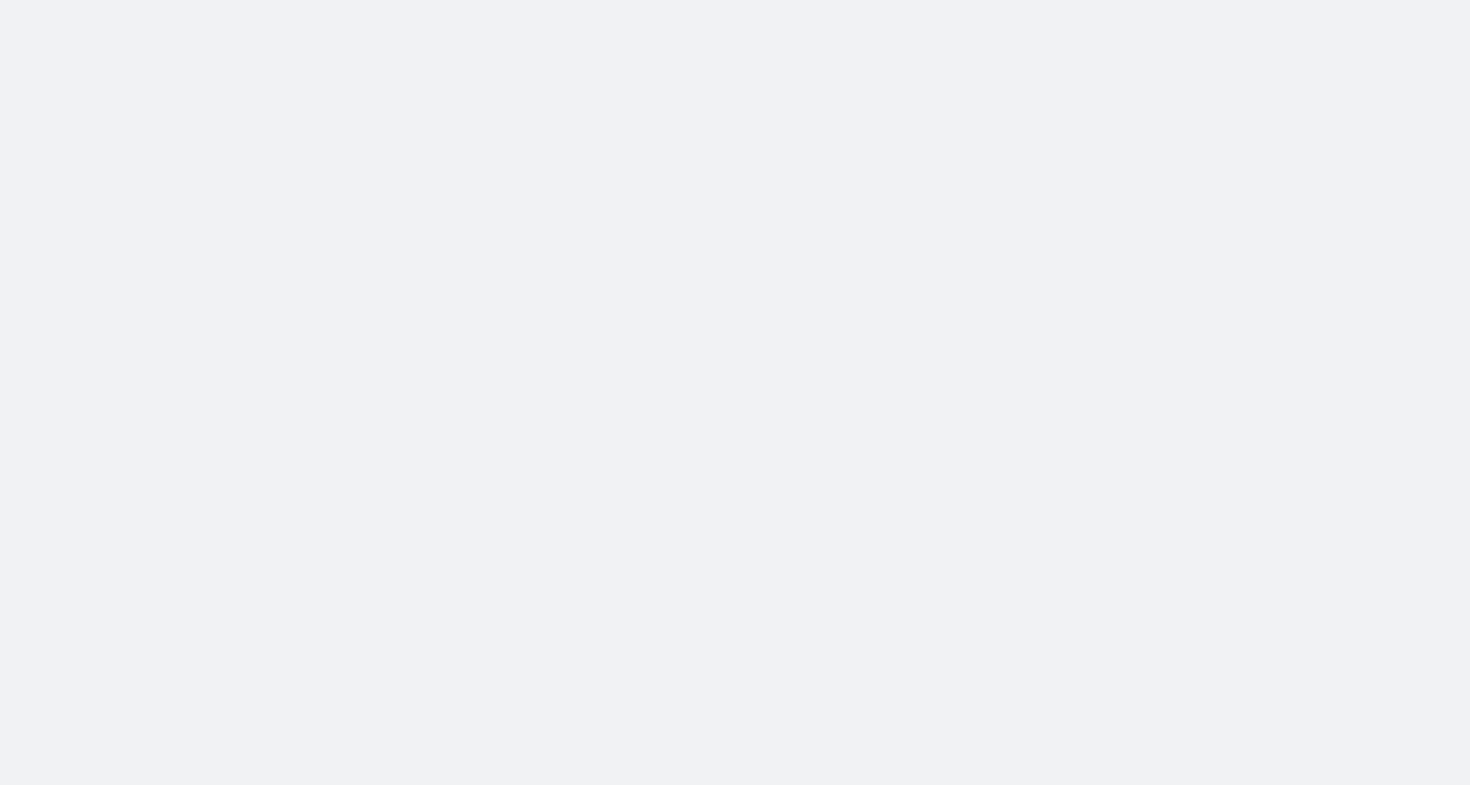 scroll, scrollTop: 0, scrollLeft: 0, axis: both 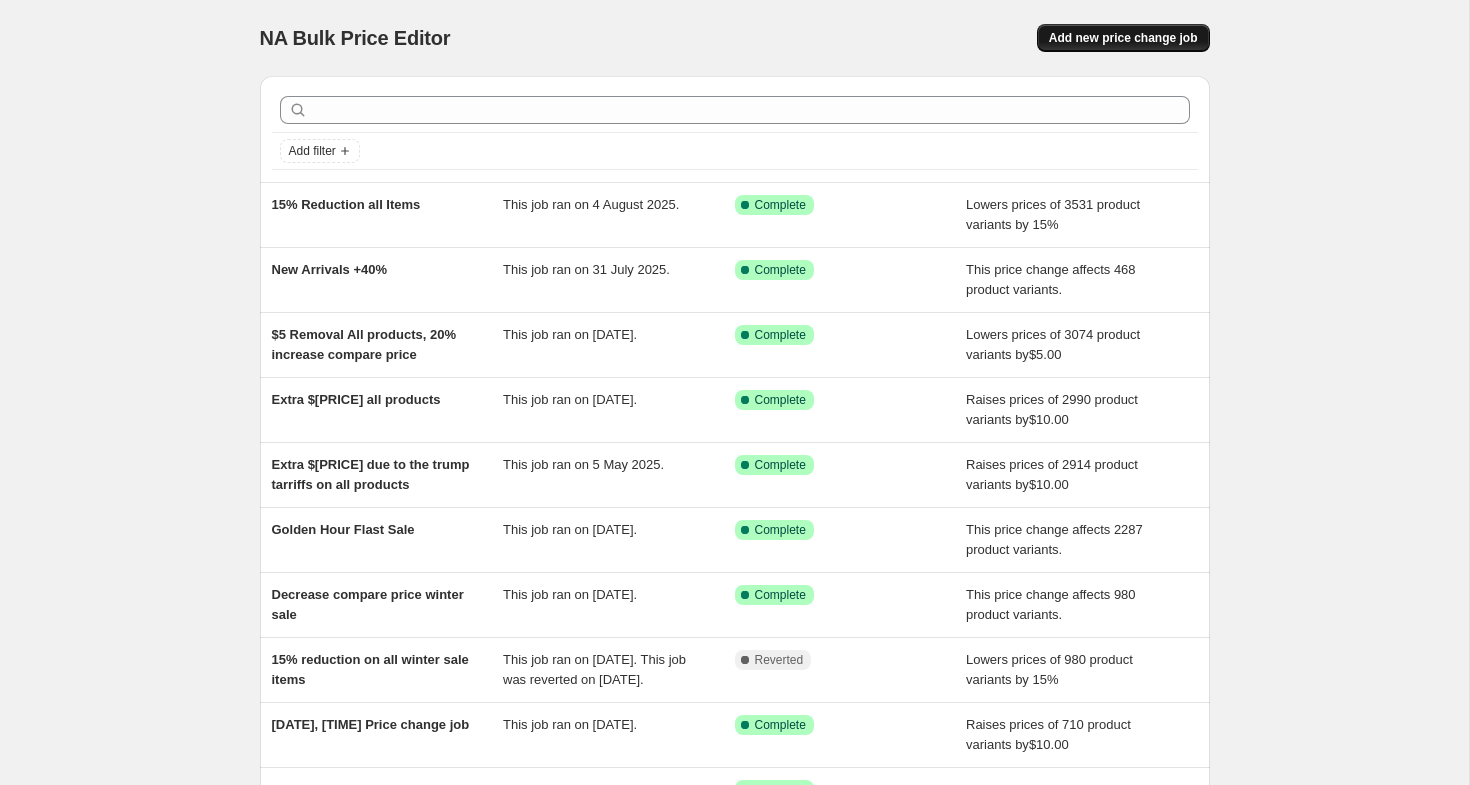 click on "Add new price change job" at bounding box center [1123, 38] 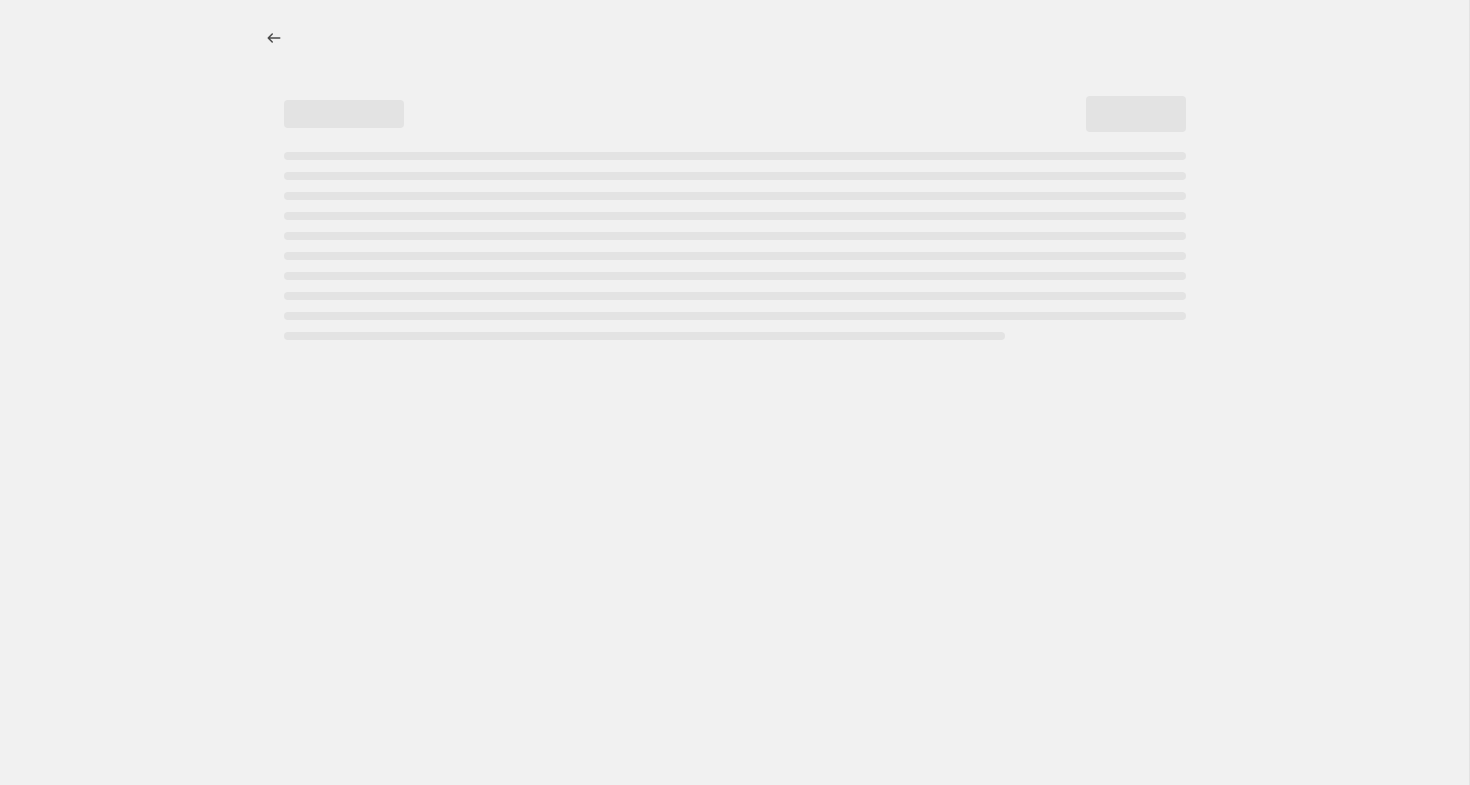select on "percentage" 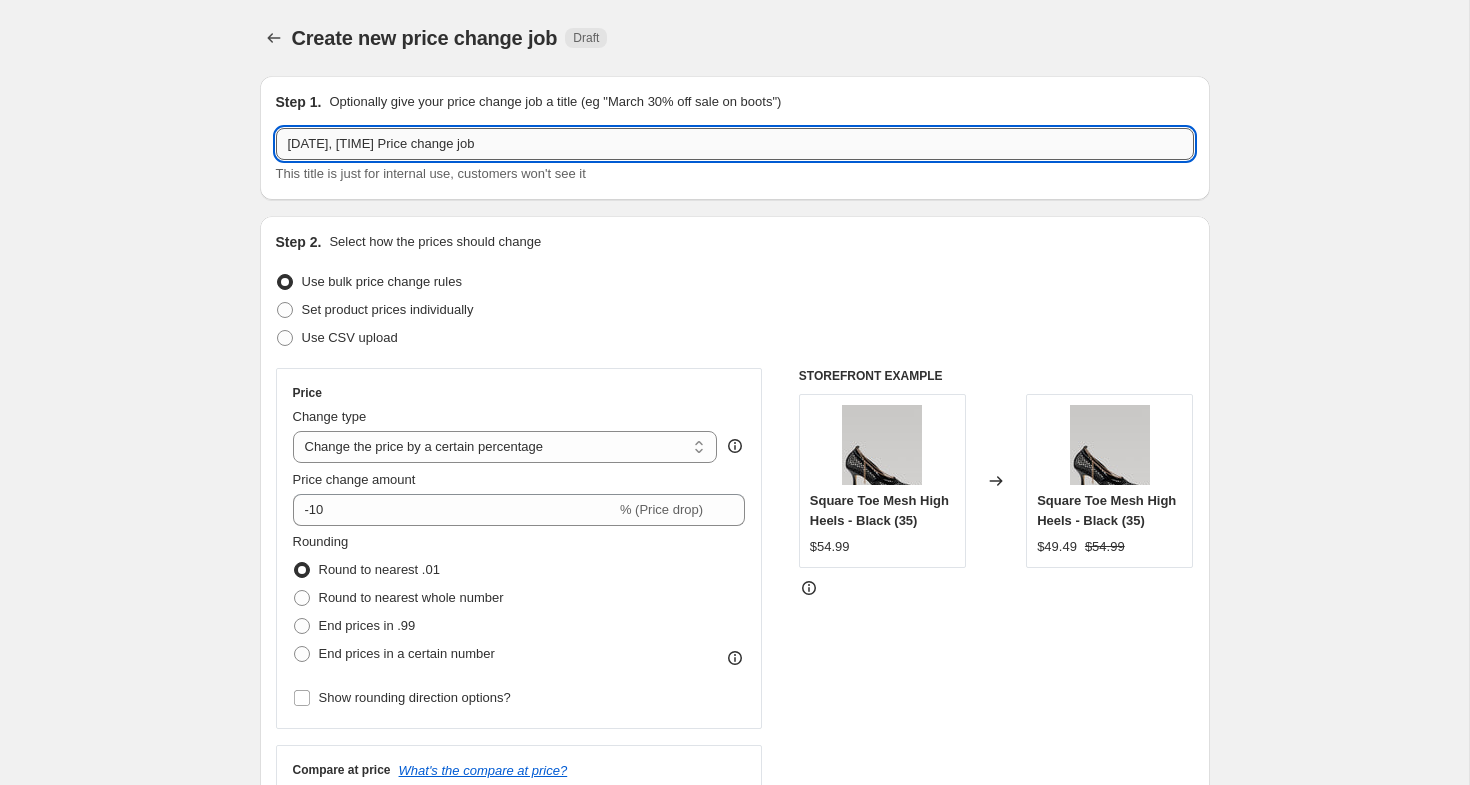 click on "[DATE], [TIME] Price change job" at bounding box center [735, 144] 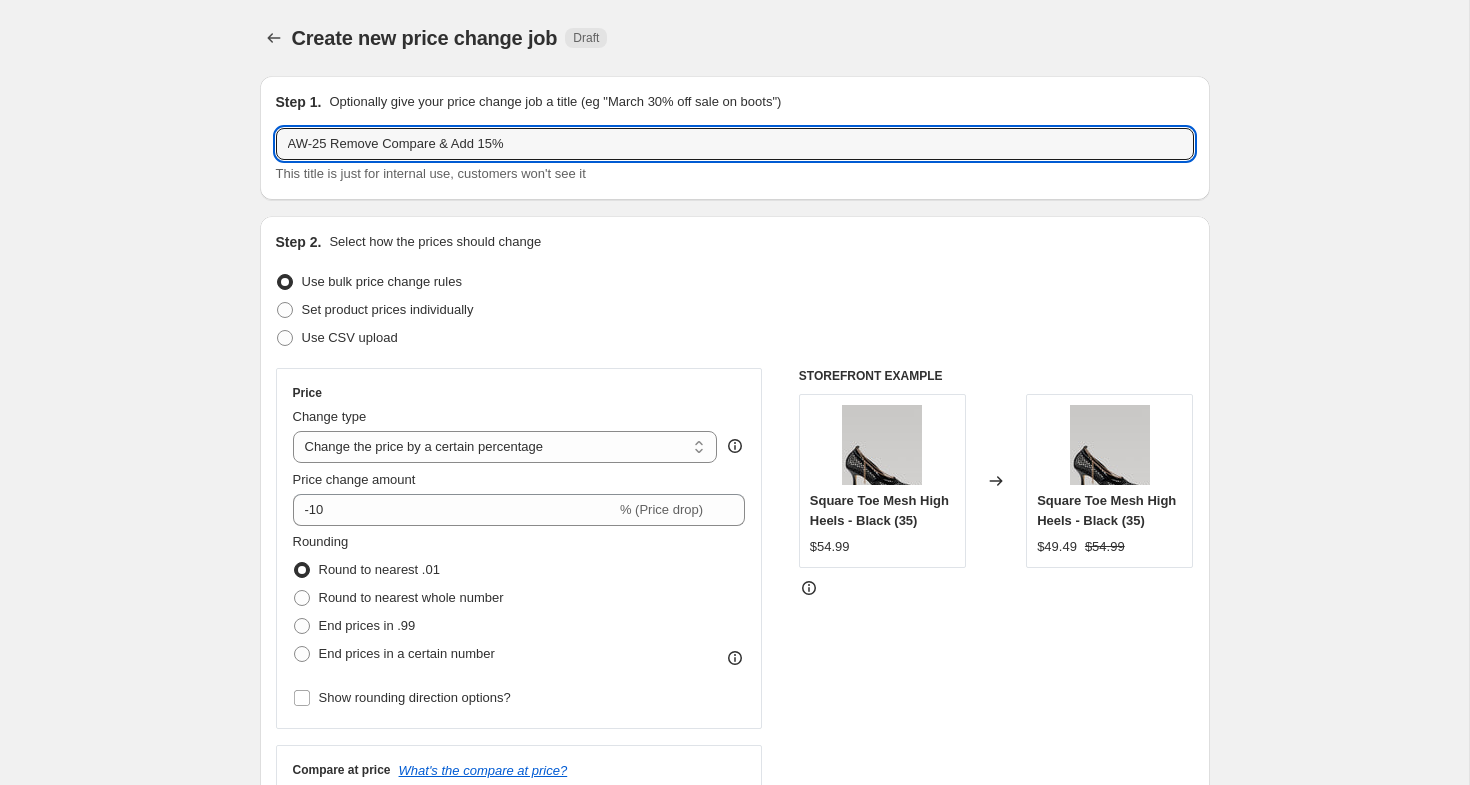 type on "AW-25 Remove Compare & Add 15%" 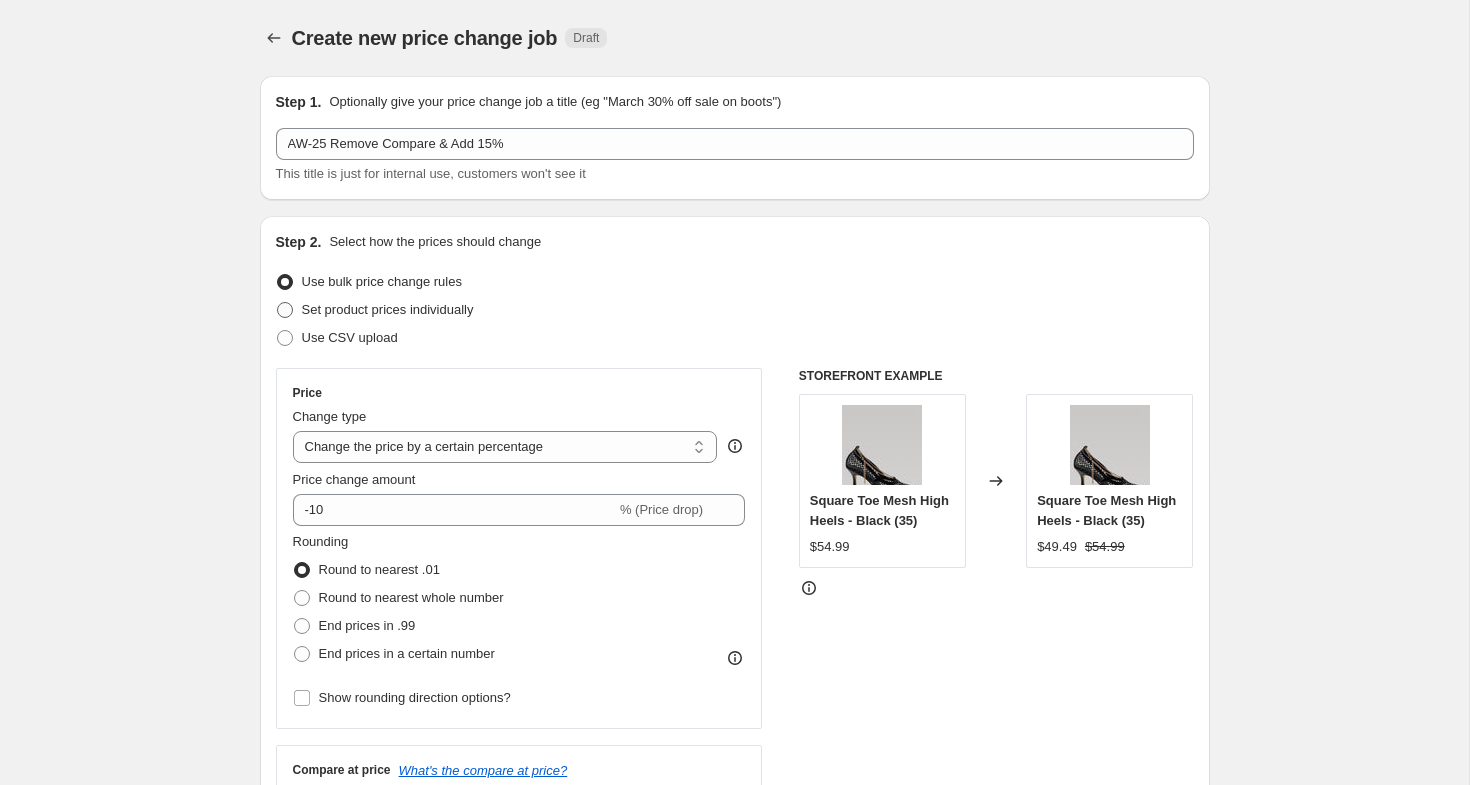 scroll, scrollTop: 163, scrollLeft: 0, axis: vertical 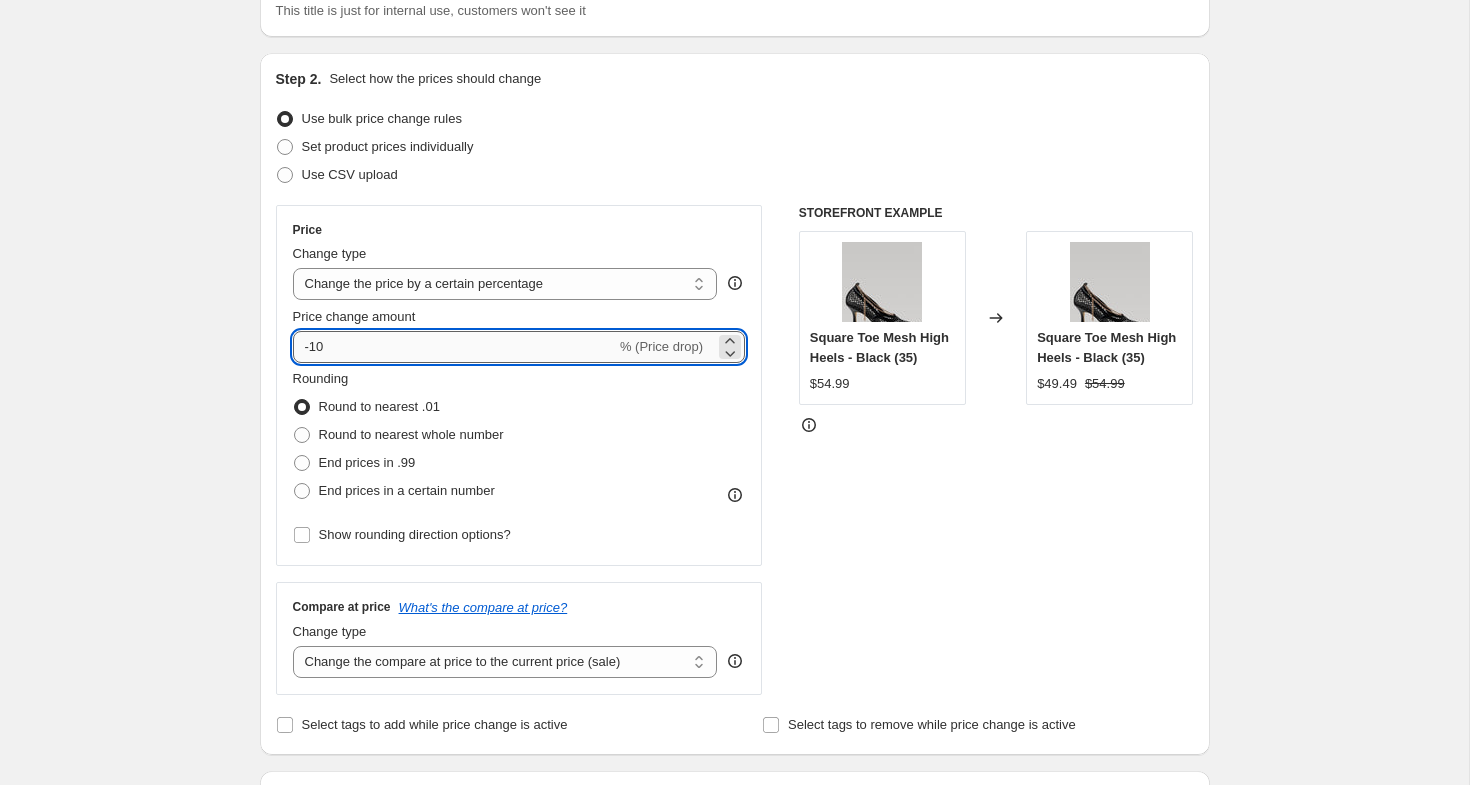 click on "-10" at bounding box center (454, 347) 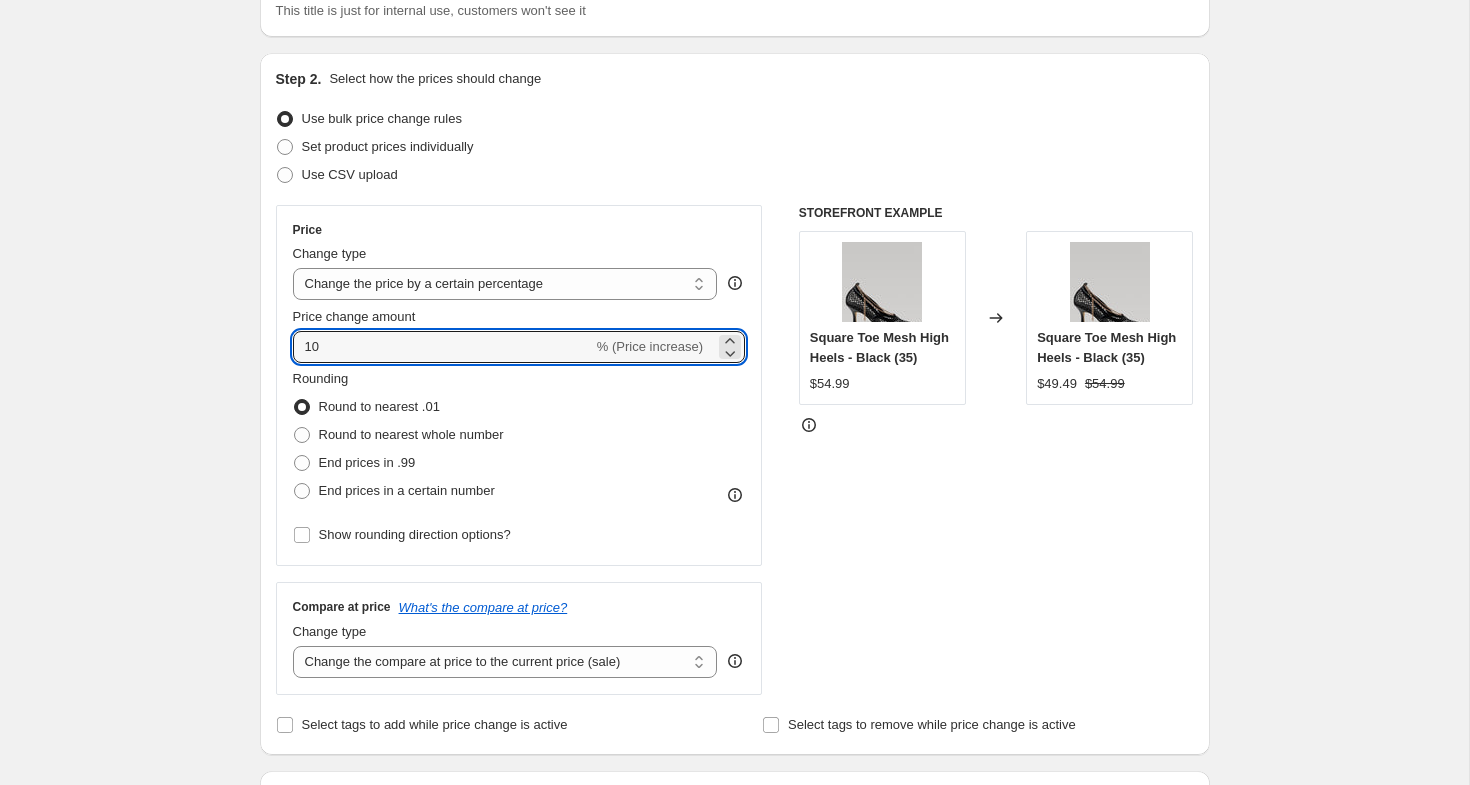 click on "Price Change type Change the price to a certain amount Change the price by a certain amount Change the price by a certain percentage Change the price to the current compare at price (price before sale) Change the price by a certain amount relative to the compare at price Change the price by a certain percentage relative to the compare at price Don't change the price Change the price by a certain percentage relative to the cost per item Change price to certain cost margin Change the price by a certain percentage Price change amount 10 % (Price increase) Rounding Round to nearest .01 Round to nearest whole number End prices in .99 End prices in a certain number Show rounding direction options?" at bounding box center (519, 385) 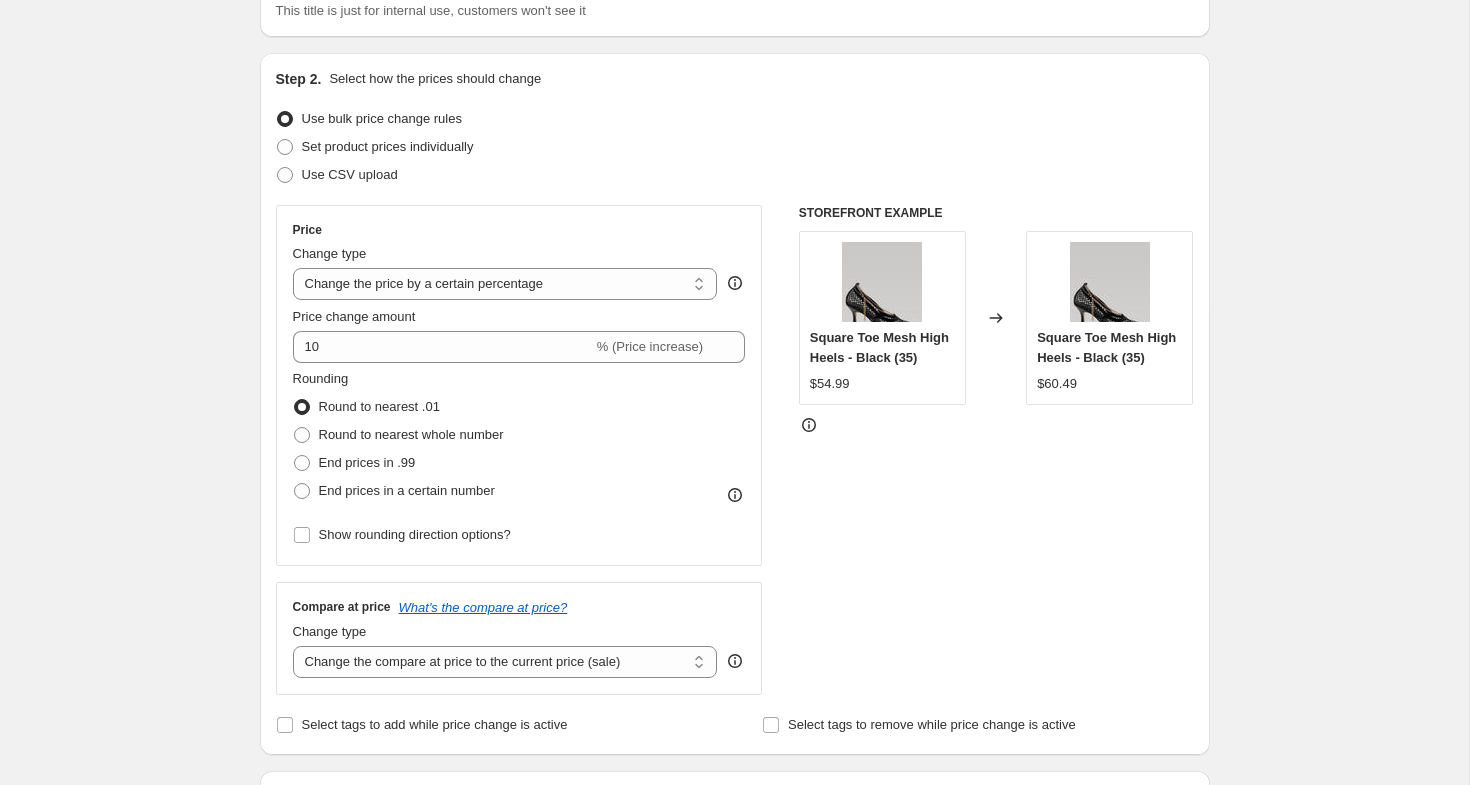 click on "Price change amount" at bounding box center (519, 317) 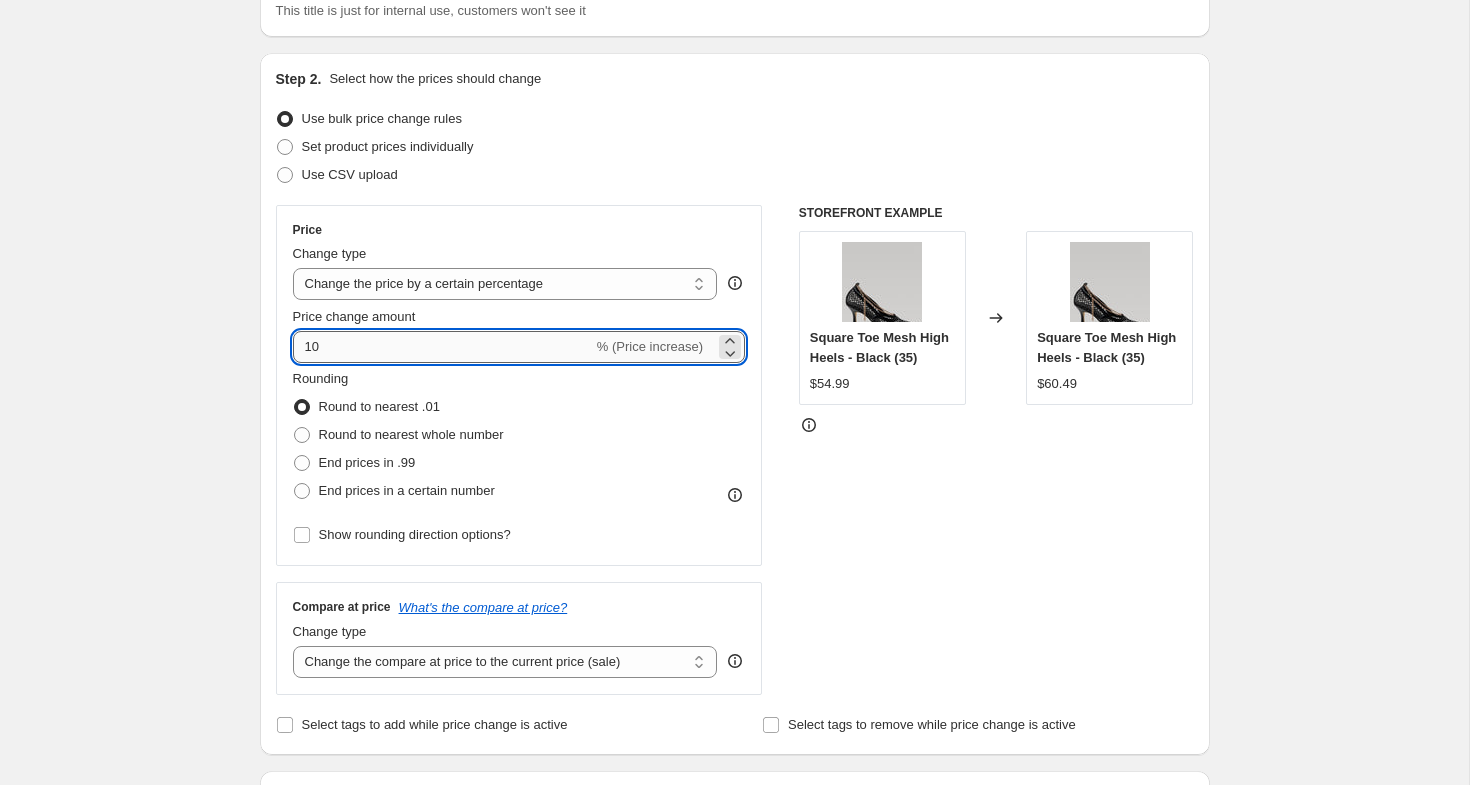click on "10" at bounding box center (443, 347) 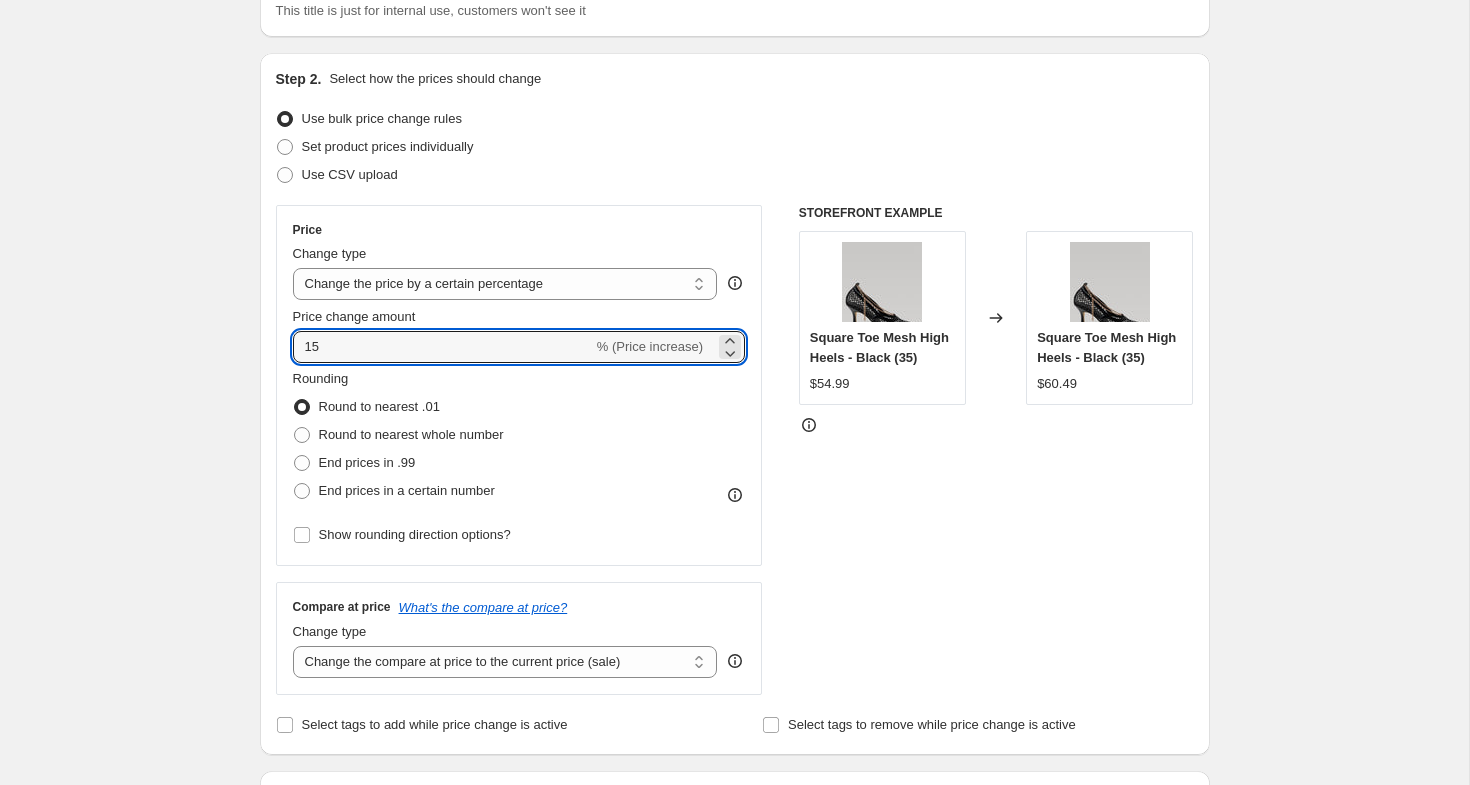 type on "15" 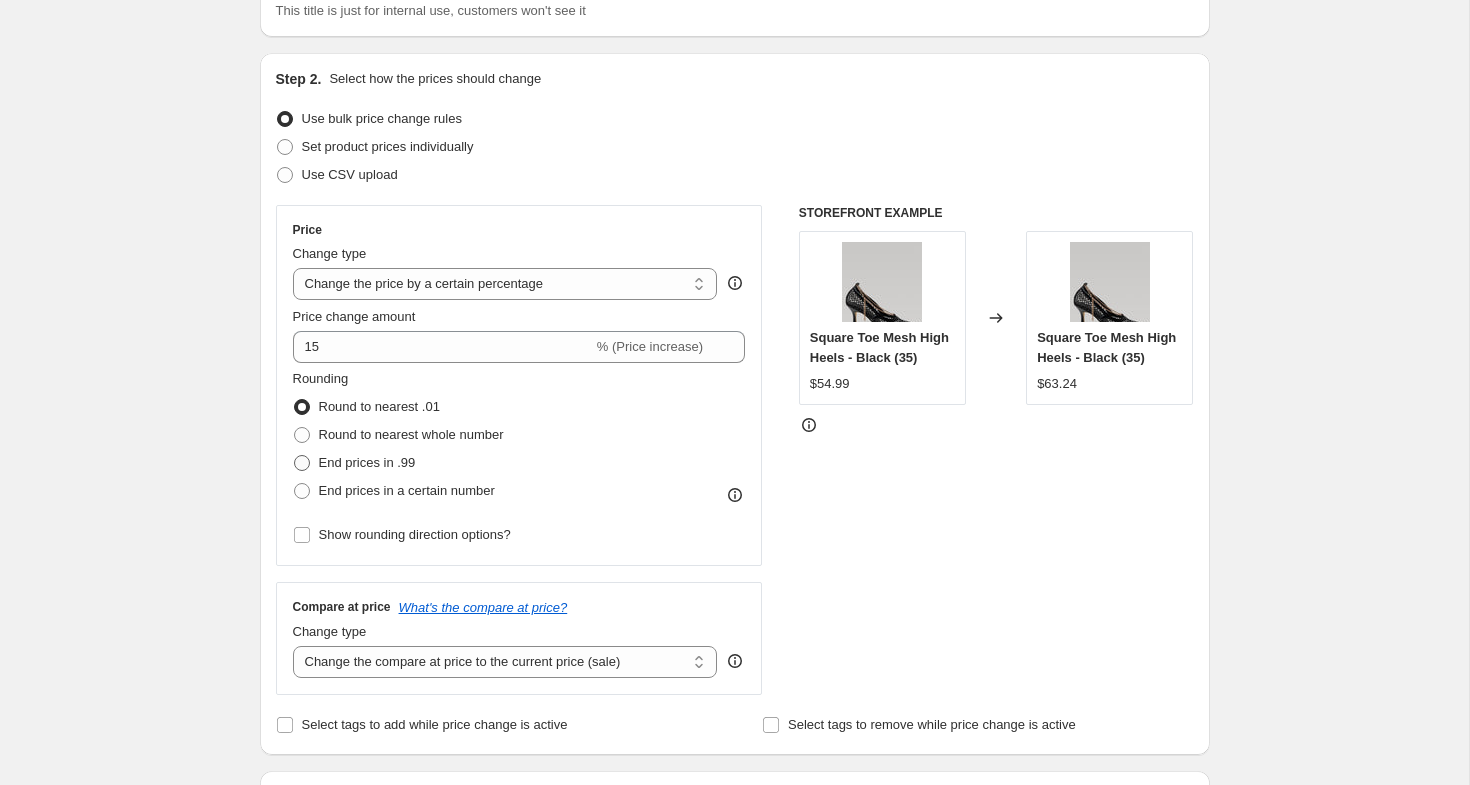 click on "End prices in .99" at bounding box center (367, 462) 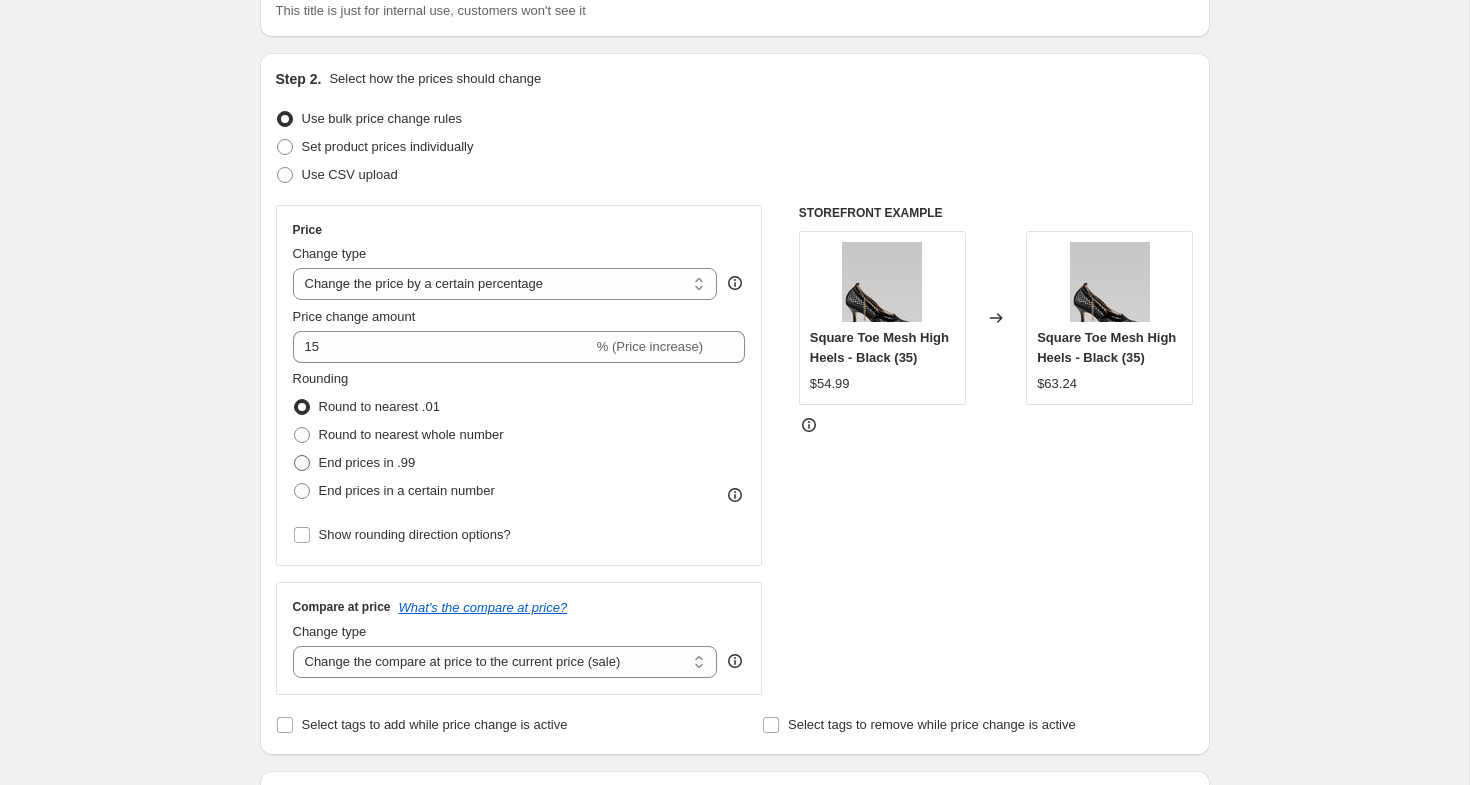 radio on "true" 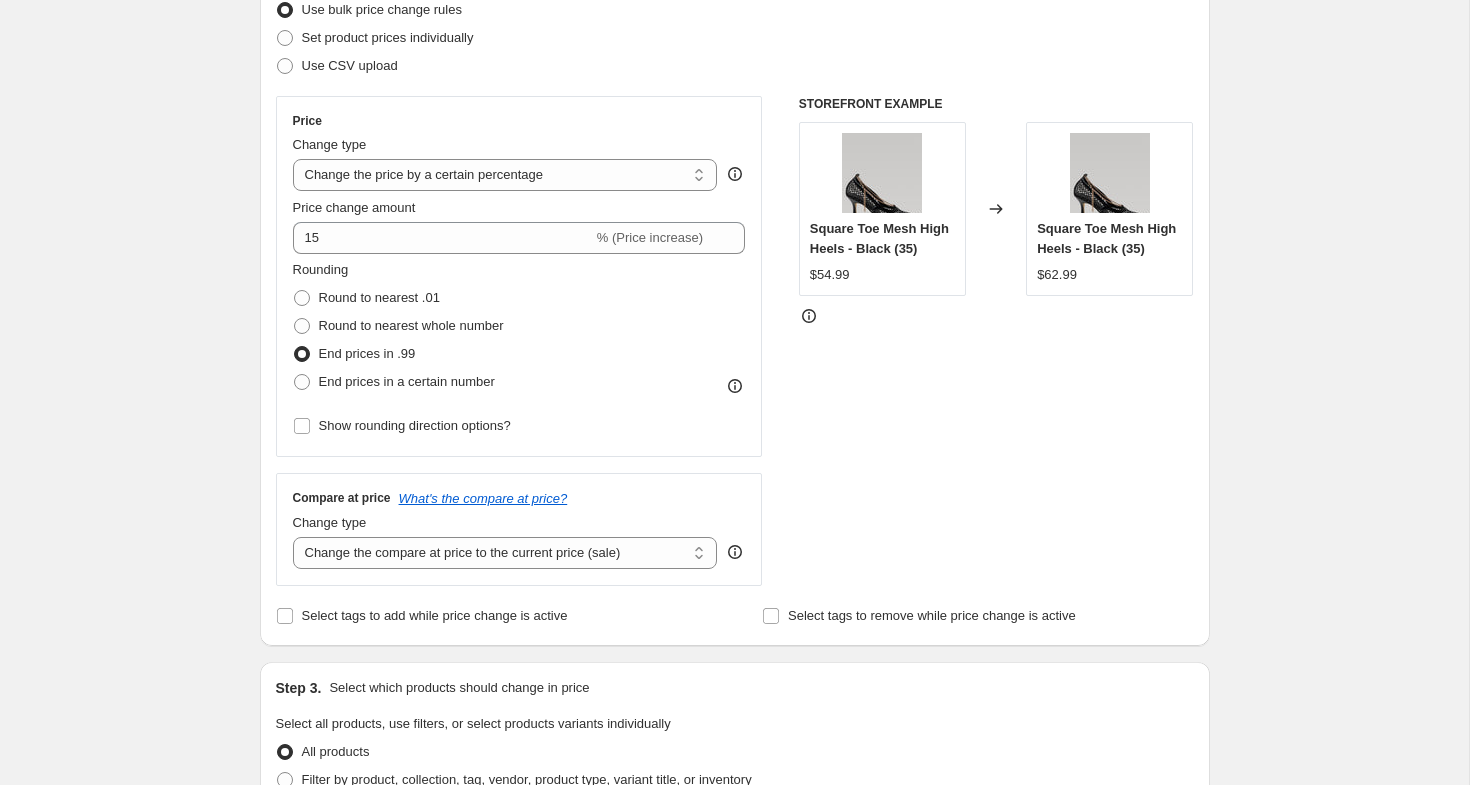 scroll, scrollTop: 301, scrollLeft: 0, axis: vertical 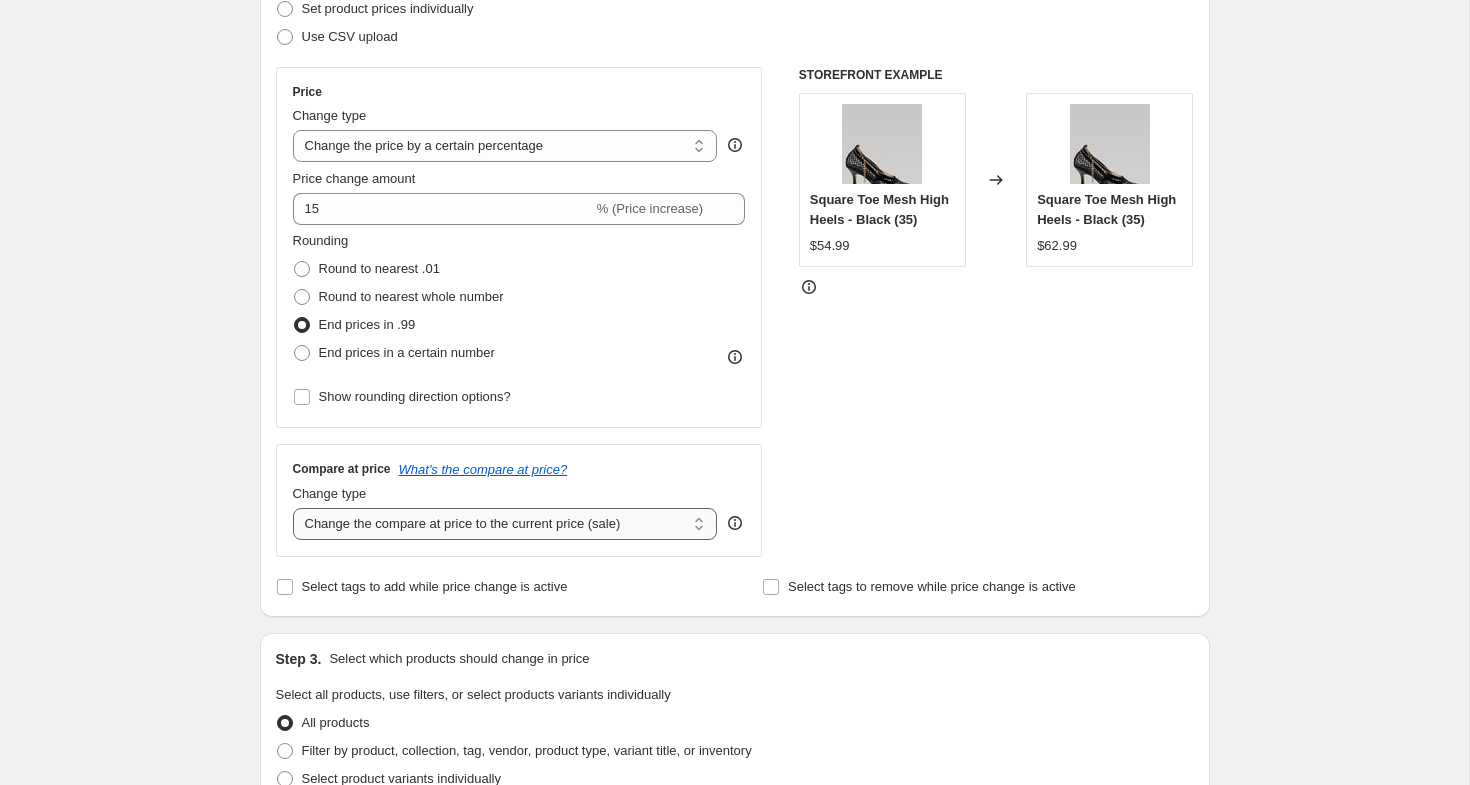 click on "Change the compare at price to the current price (sale) Change the compare at price to a certain amount Change the compare at price by a certain amount Change the compare at price by a certain percentage Change the compare at price by a certain amount relative to the actual price Change the compare at price by a certain percentage relative to the actual price Don't change the compare at price Remove the compare at price" at bounding box center (505, 524) 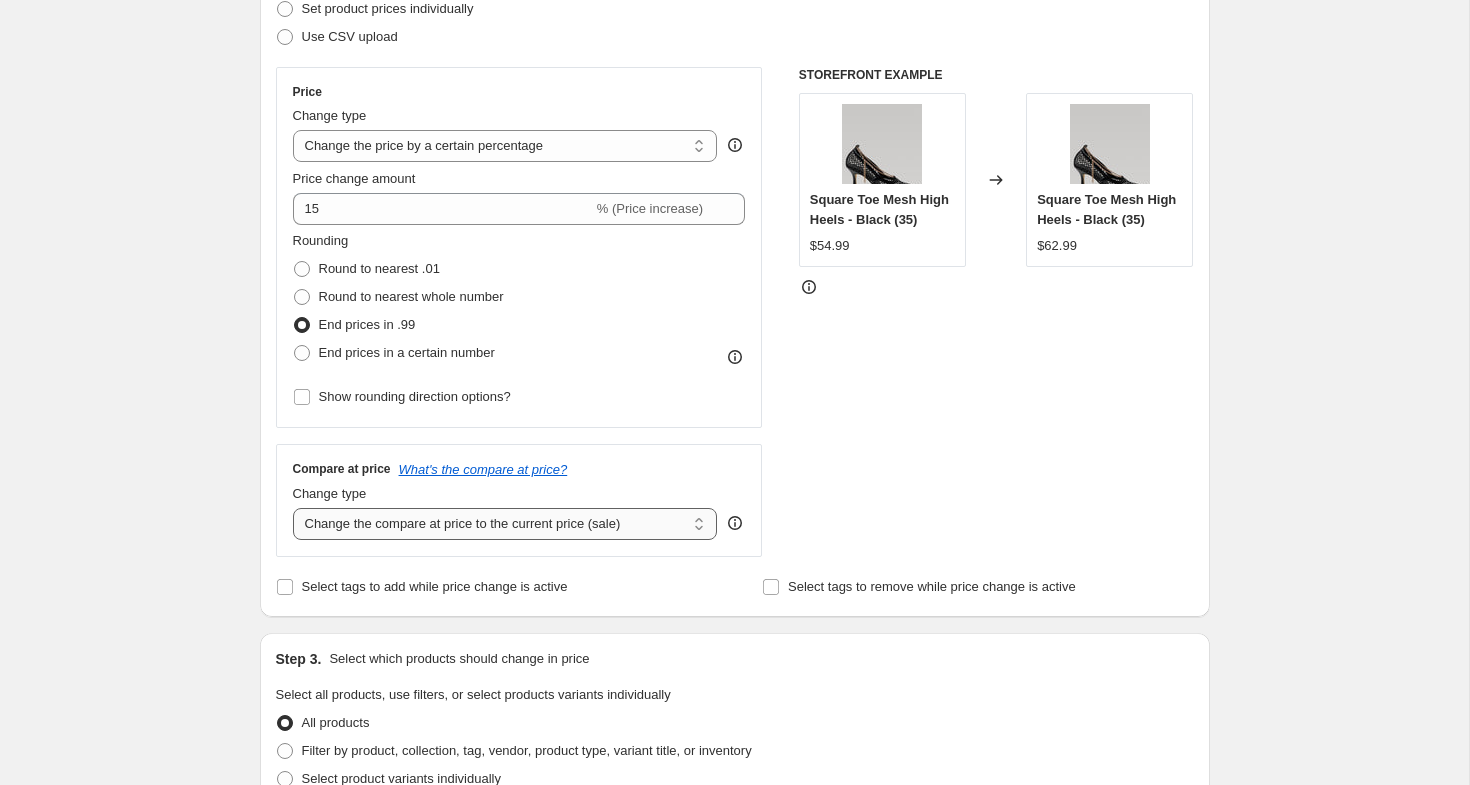 select on "remove" 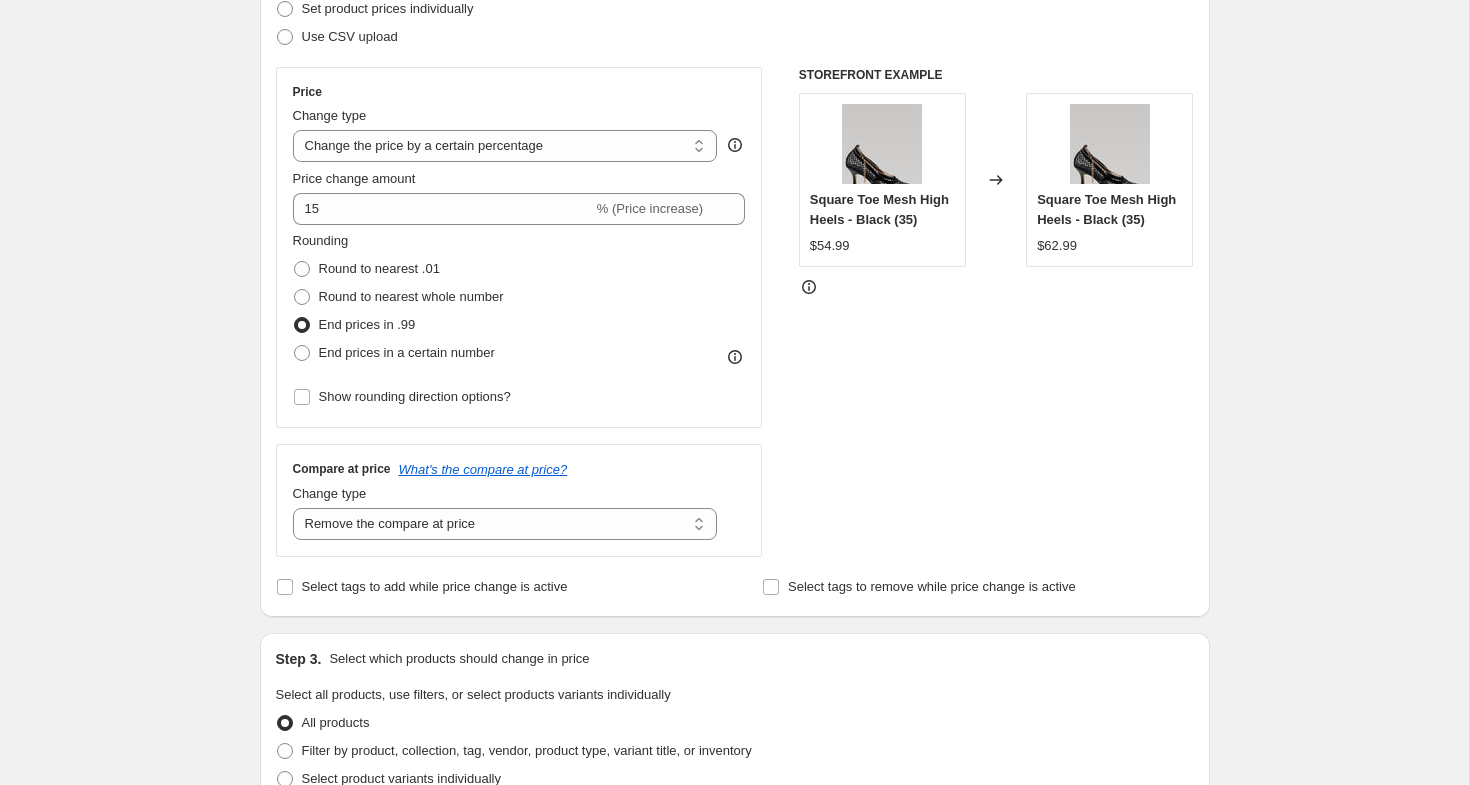 click on "Create new price change job. This page is ready Create new price change job Draft Step 1. Optionally give your price change job a title (eg "March 30% off sale on boots") AW-25 Remove Compare & Add 15% This title is just for internal use, customers won't see it Step 2. Select how the prices should change Use bulk price change rules Set product prices individually Use CSV upload Price Change type Change the price to a certain amount Change the price by a certain amount Change the price by a certain percentage Change the price to the current compare at price (price before sale) Change the price by a certain amount relative to the compare at price Change the price by a certain percentage relative to the compare at price Don't change the price Change the price by a certain percentage relative to the cost per item Change price to certain cost margin Change the price by a certain percentage Price change amount 15 % (Price increase) Rounding Round to nearest .01 Round to nearest whole number End prices in .99 $[PRICE]" at bounding box center (734, 698) 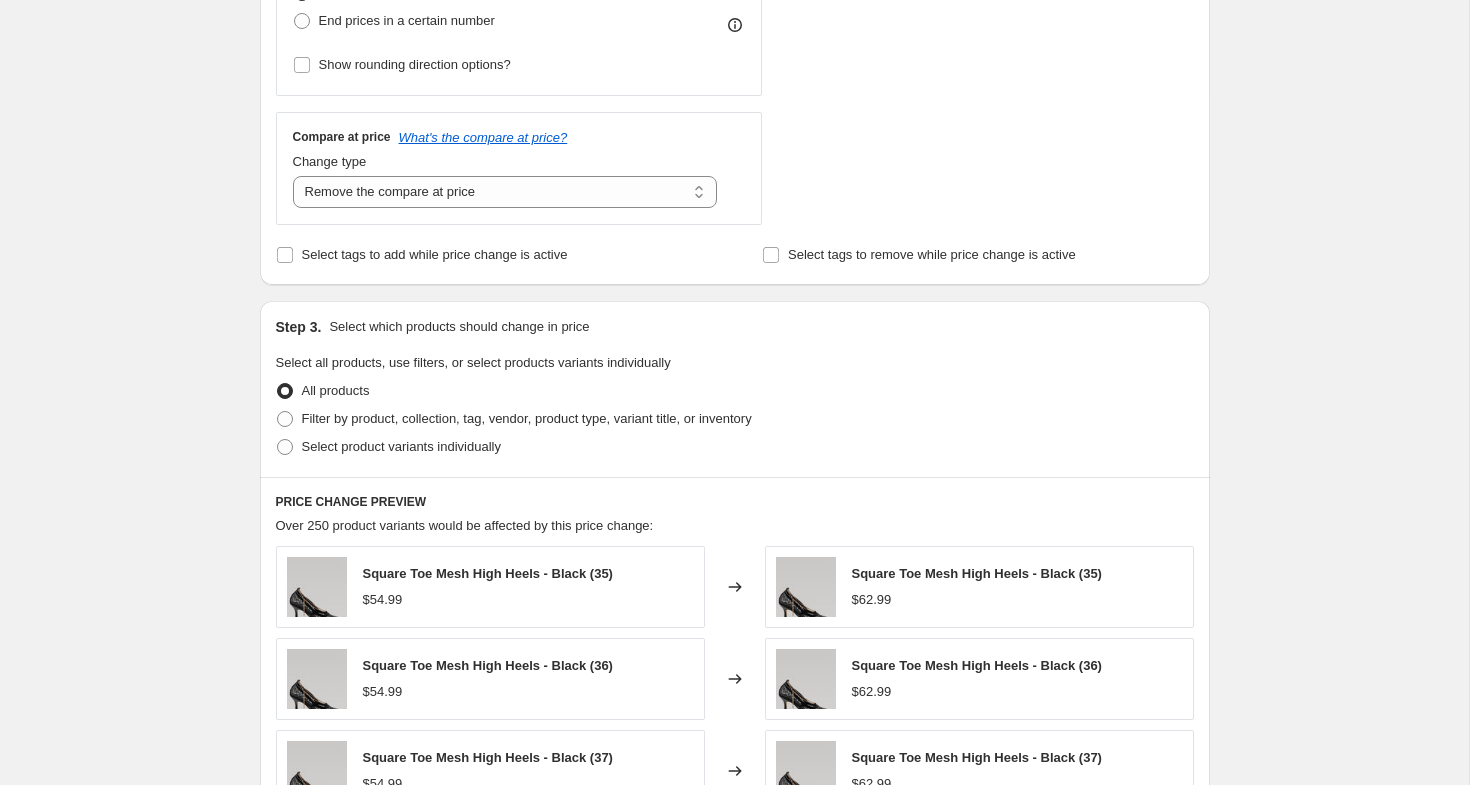 scroll, scrollTop: 705, scrollLeft: 0, axis: vertical 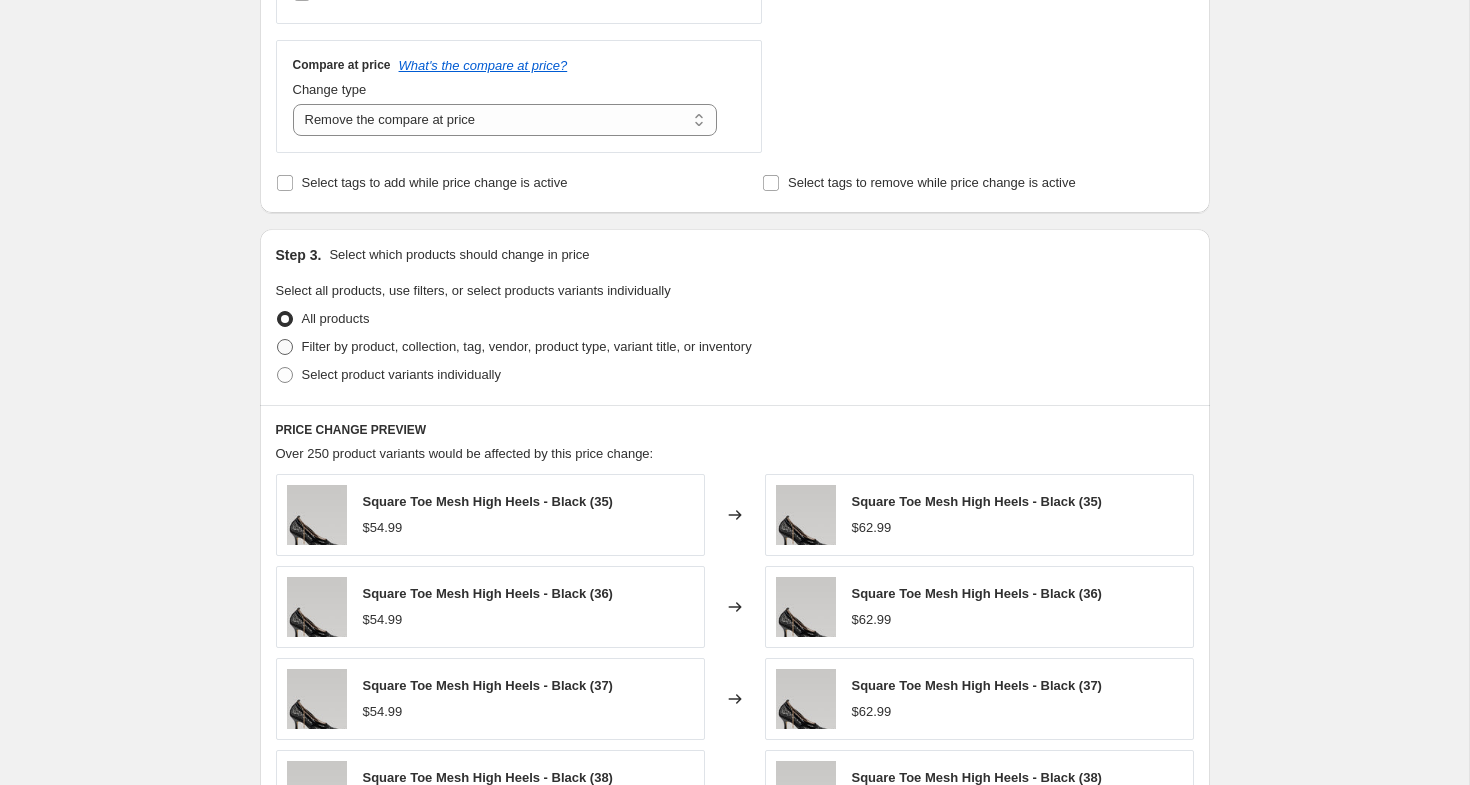 click on "Filter by product, collection, tag, vendor, product type, variant title, or inventory" at bounding box center (527, 346) 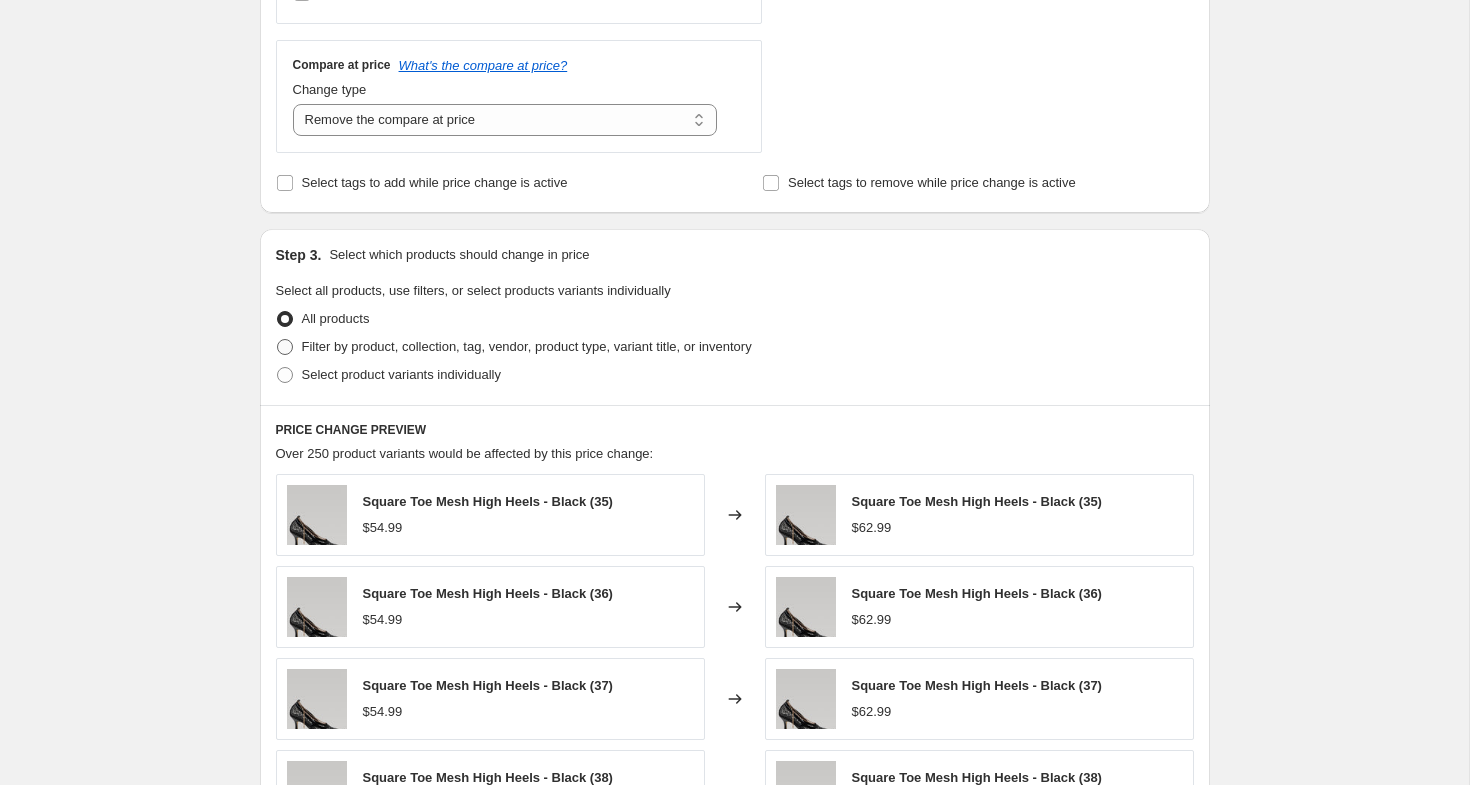 radio on "true" 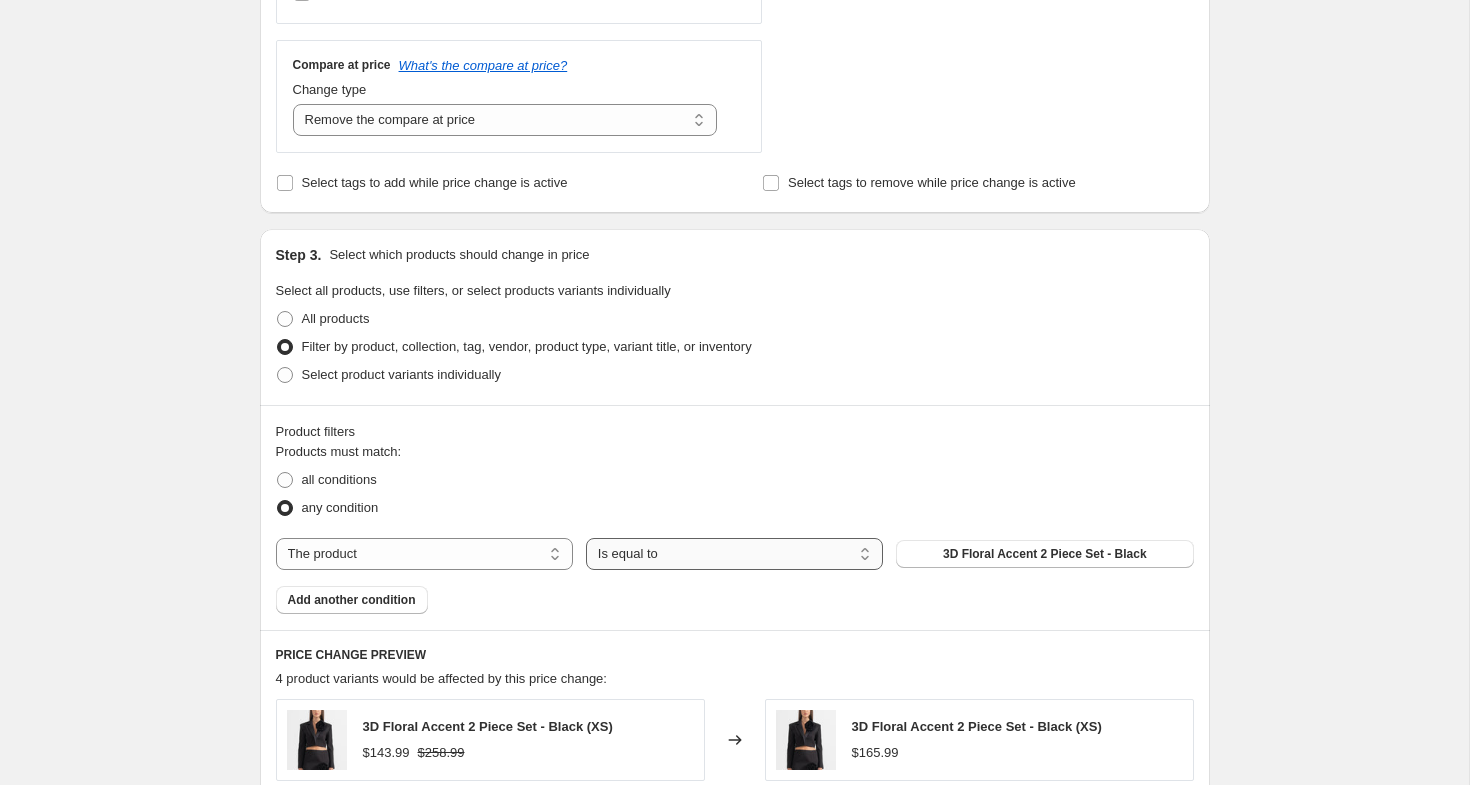 click on "Is equal to Is not equal to" at bounding box center [734, 554] 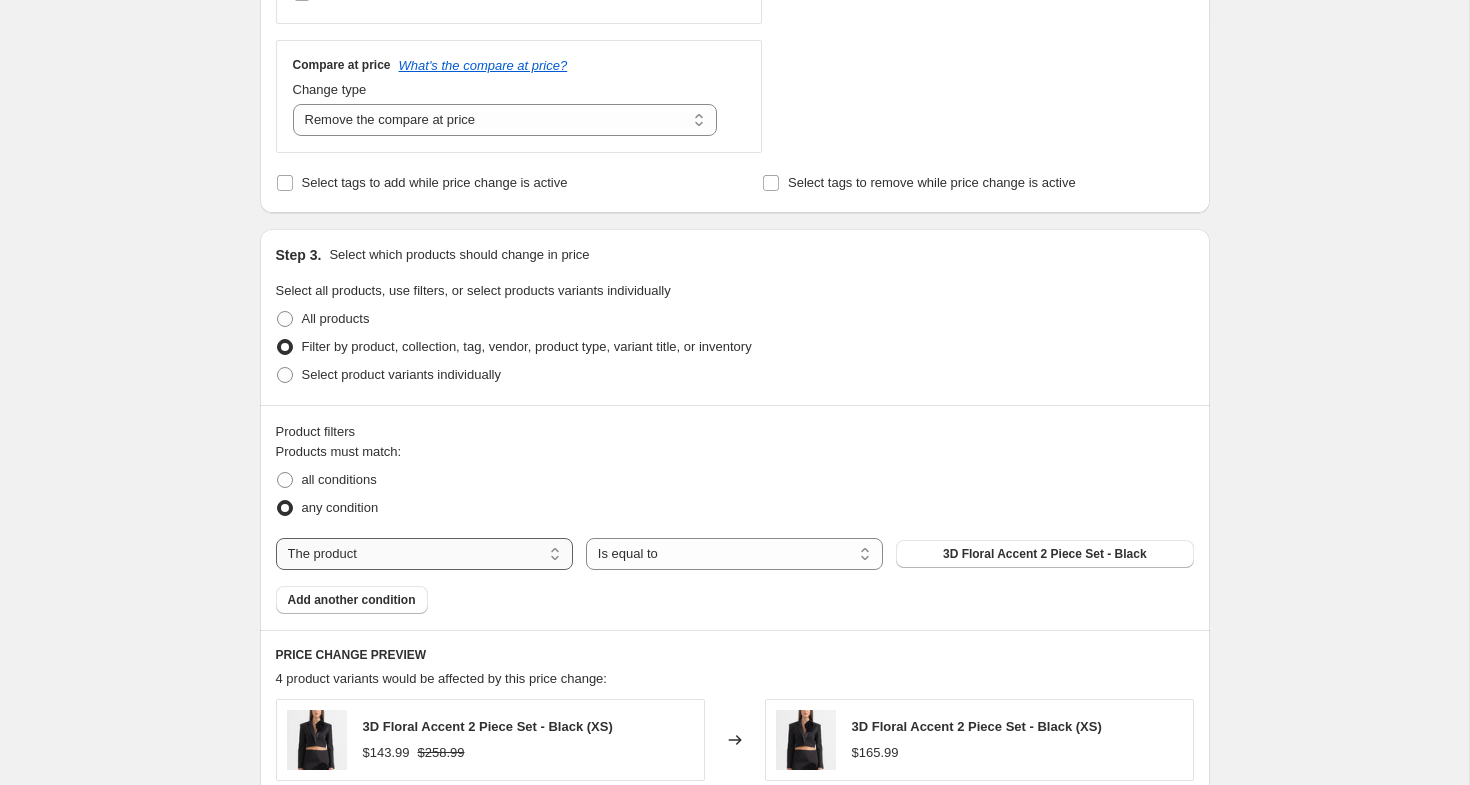 click on "The product The product's collection The product's tag The product's vendor The product's type The product's status The variant's title Inventory quantity" at bounding box center [424, 554] 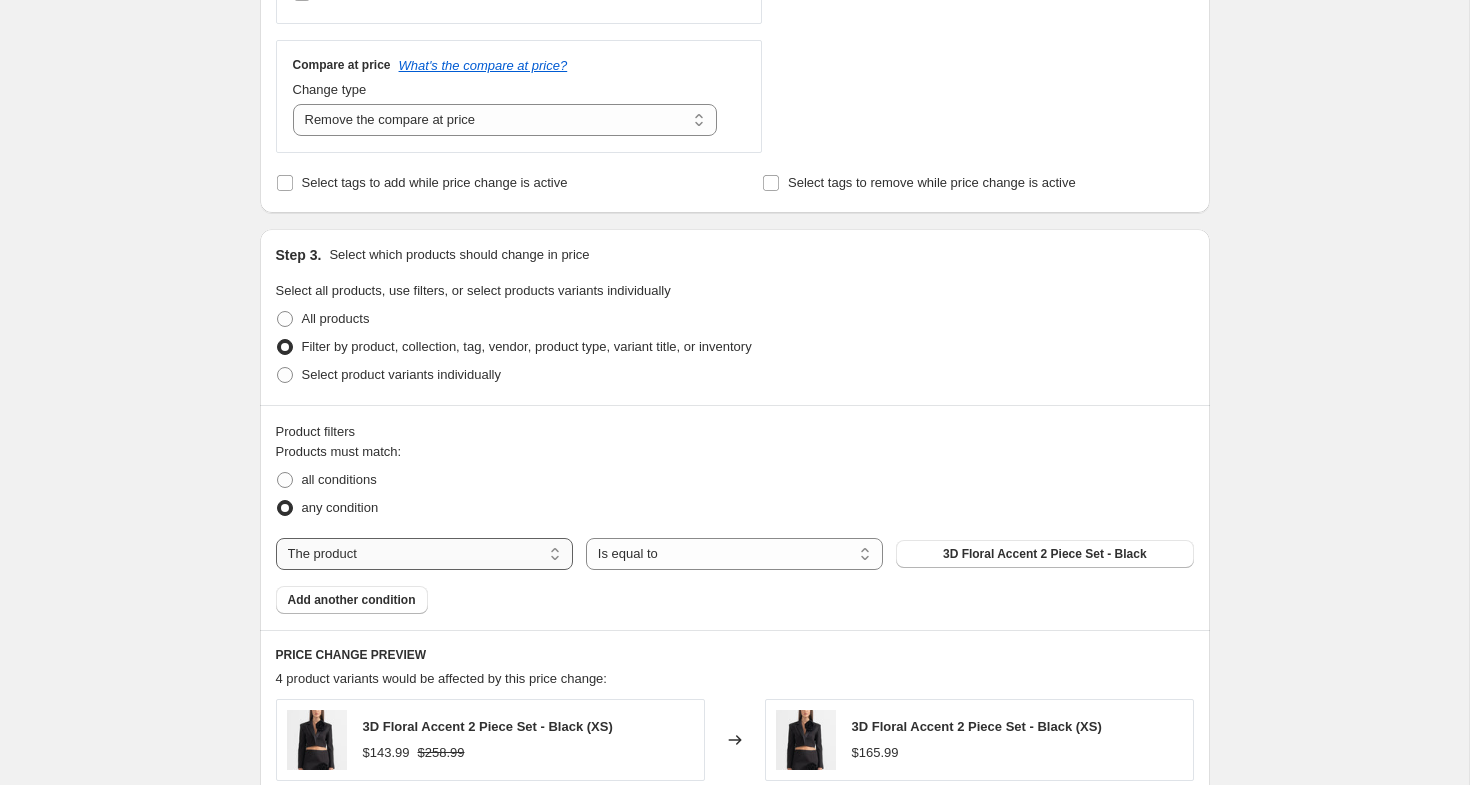 select on "collection" 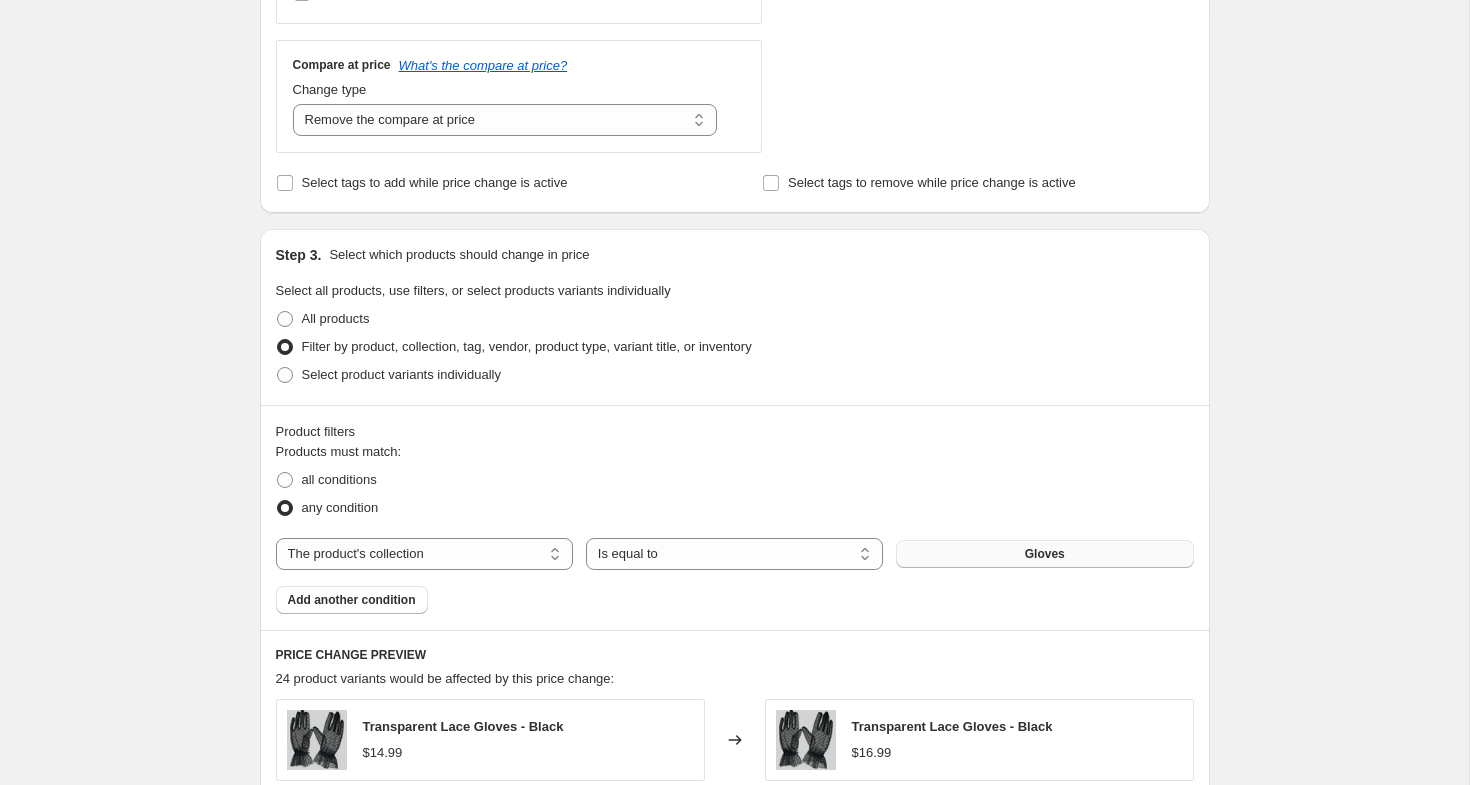 click on "Gloves" at bounding box center (1044, 554) 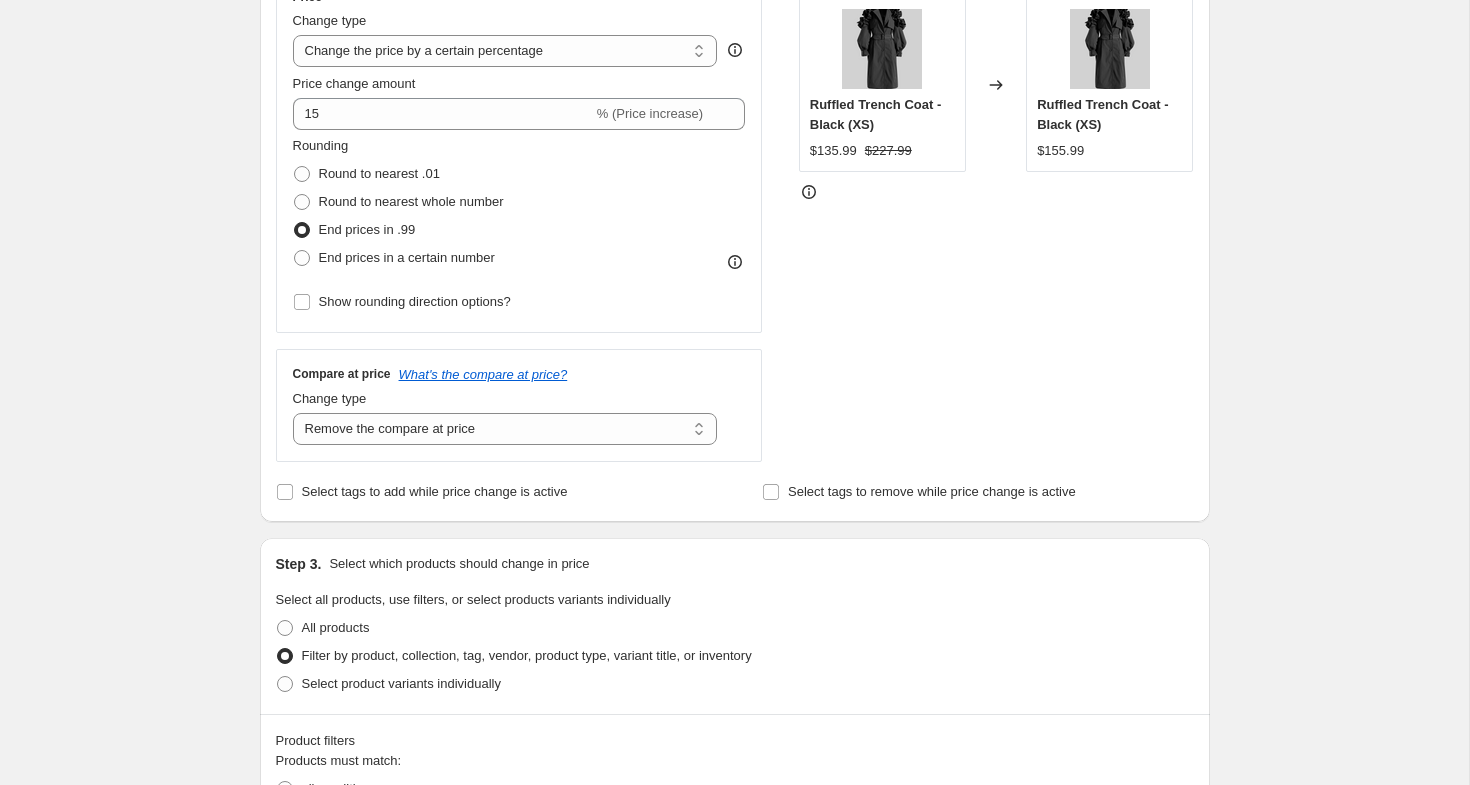scroll, scrollTop: 569, scrollLeft: 0, axis: vertical 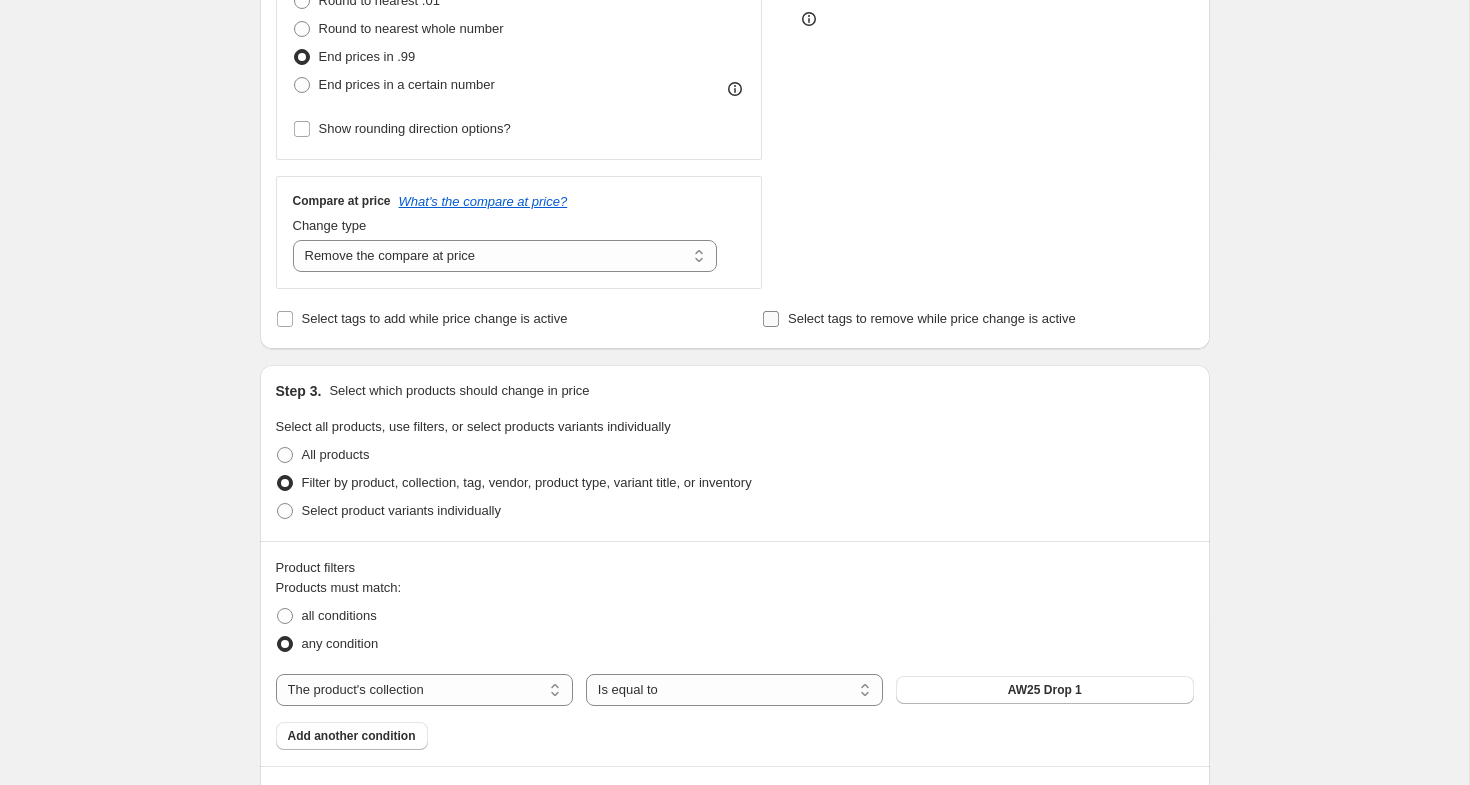 click on "Select tags to remove while price change is active" at bounding box center [932, 318] 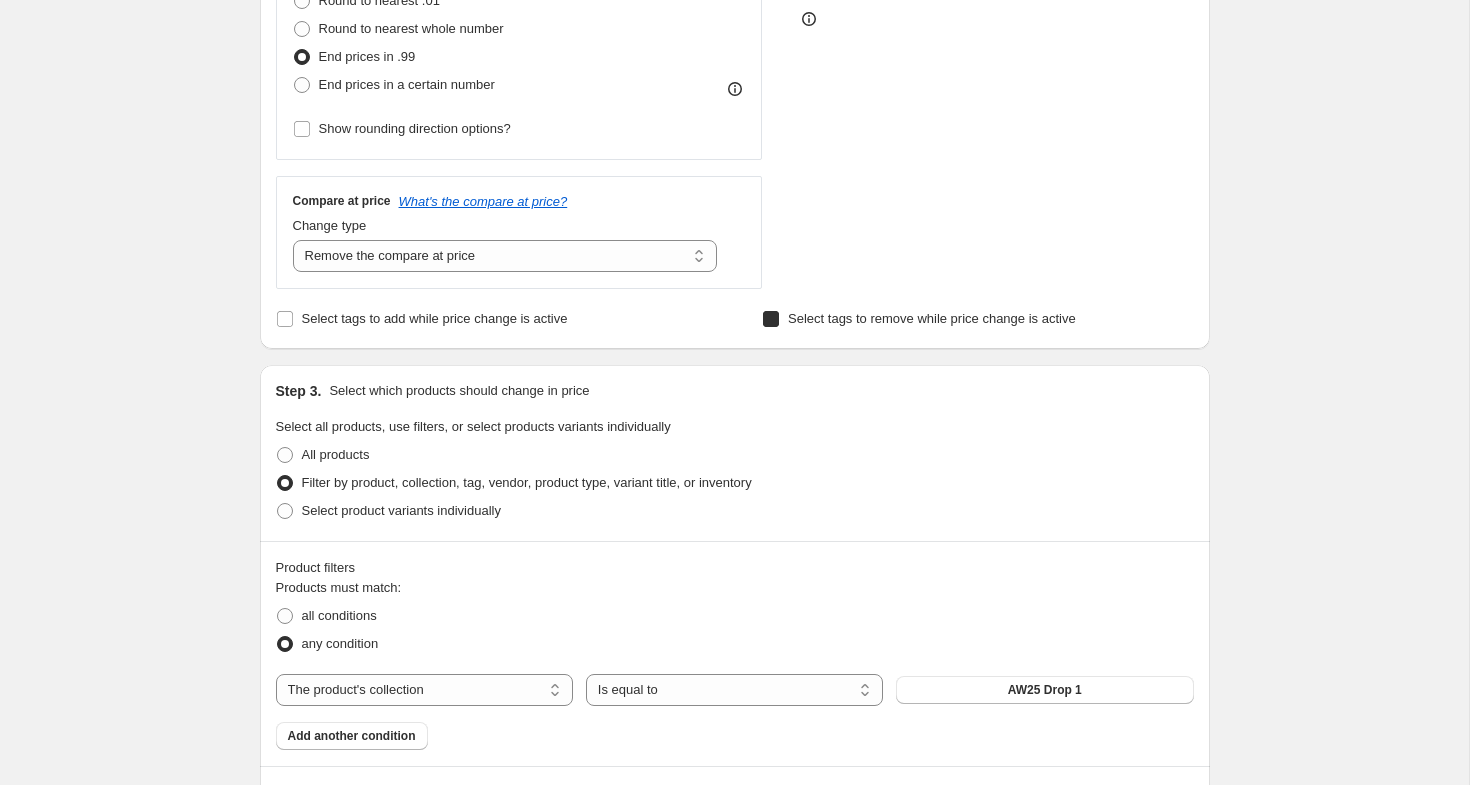 checkbox on "true" 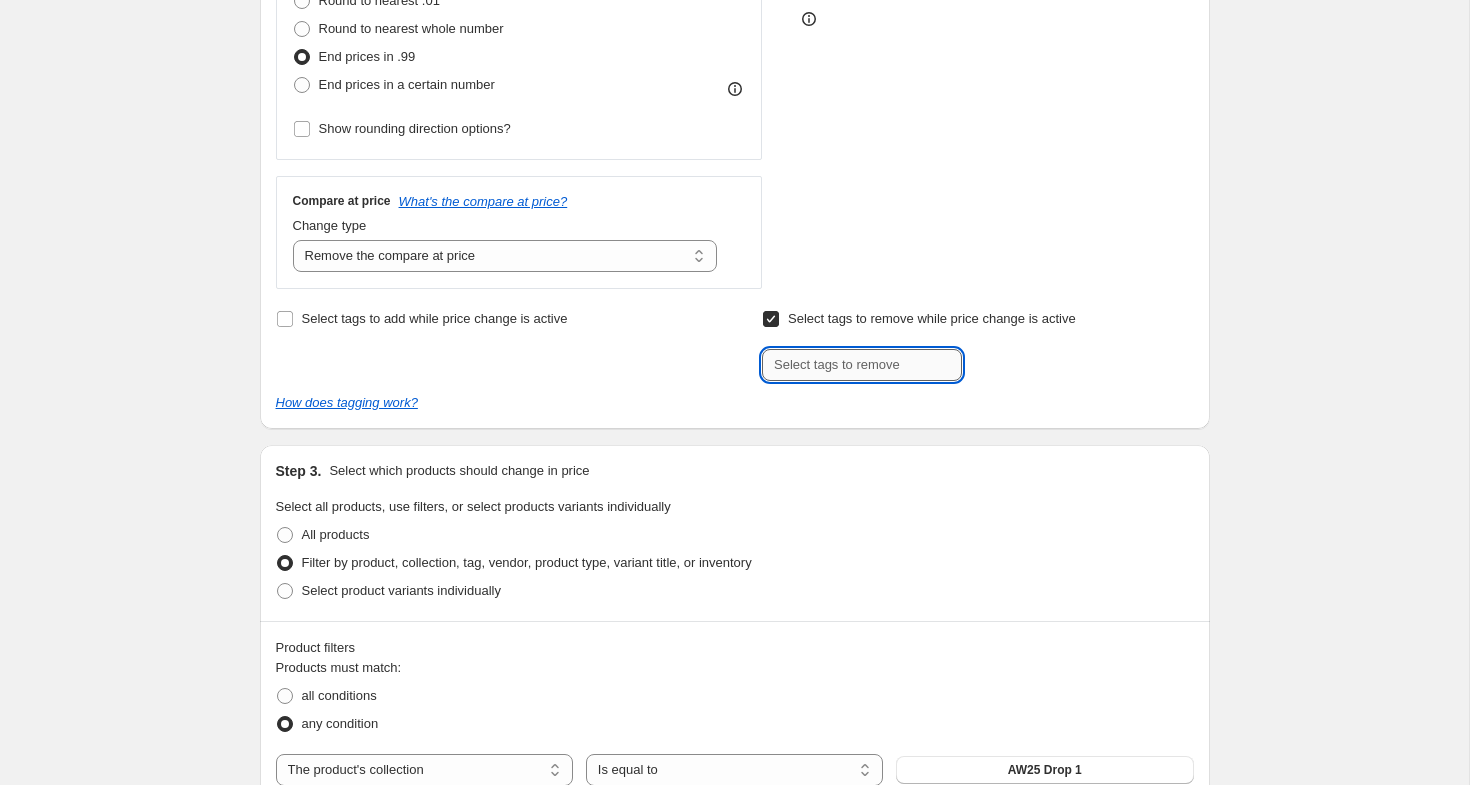 click at bounding box center [862, 365] 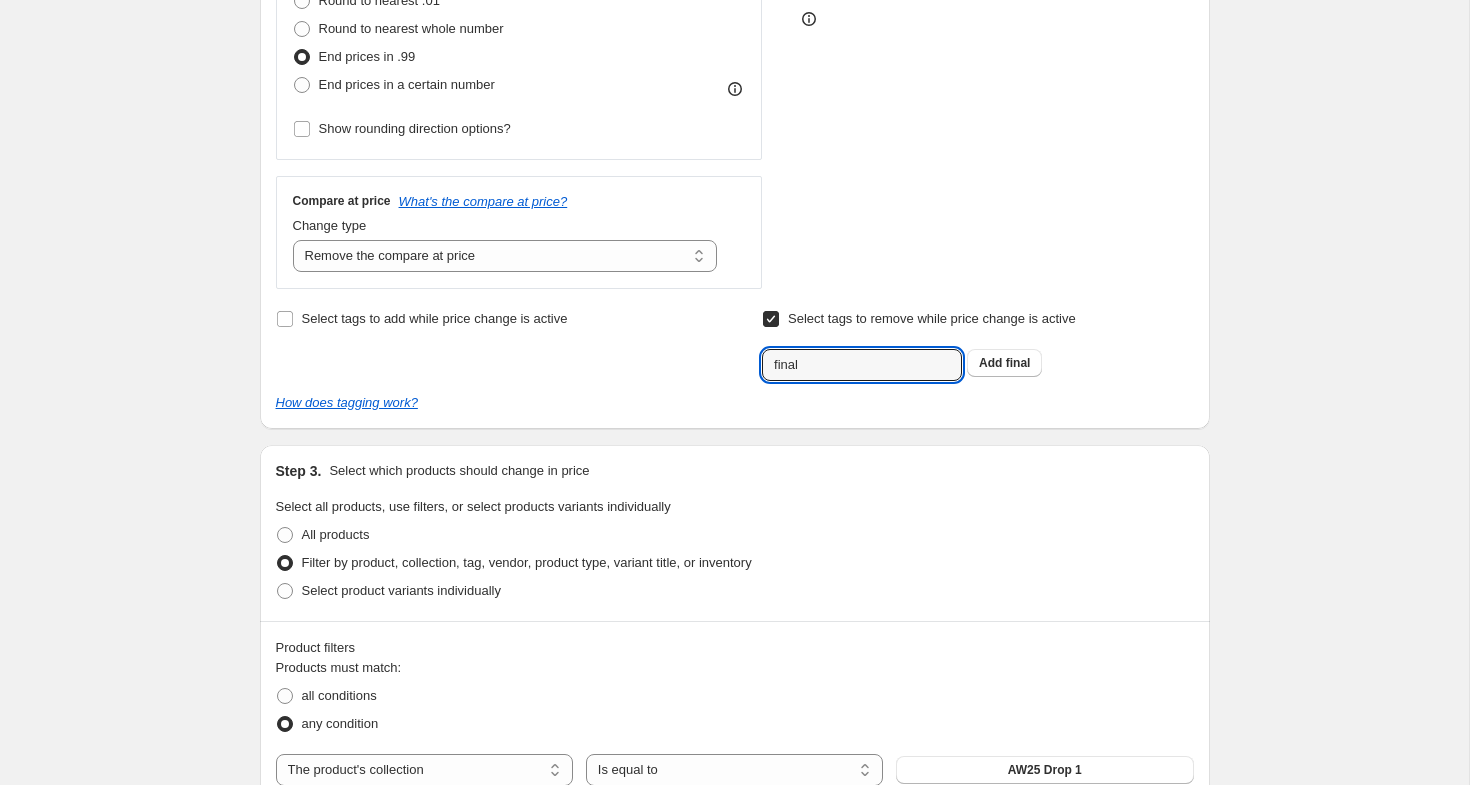 type on "final" 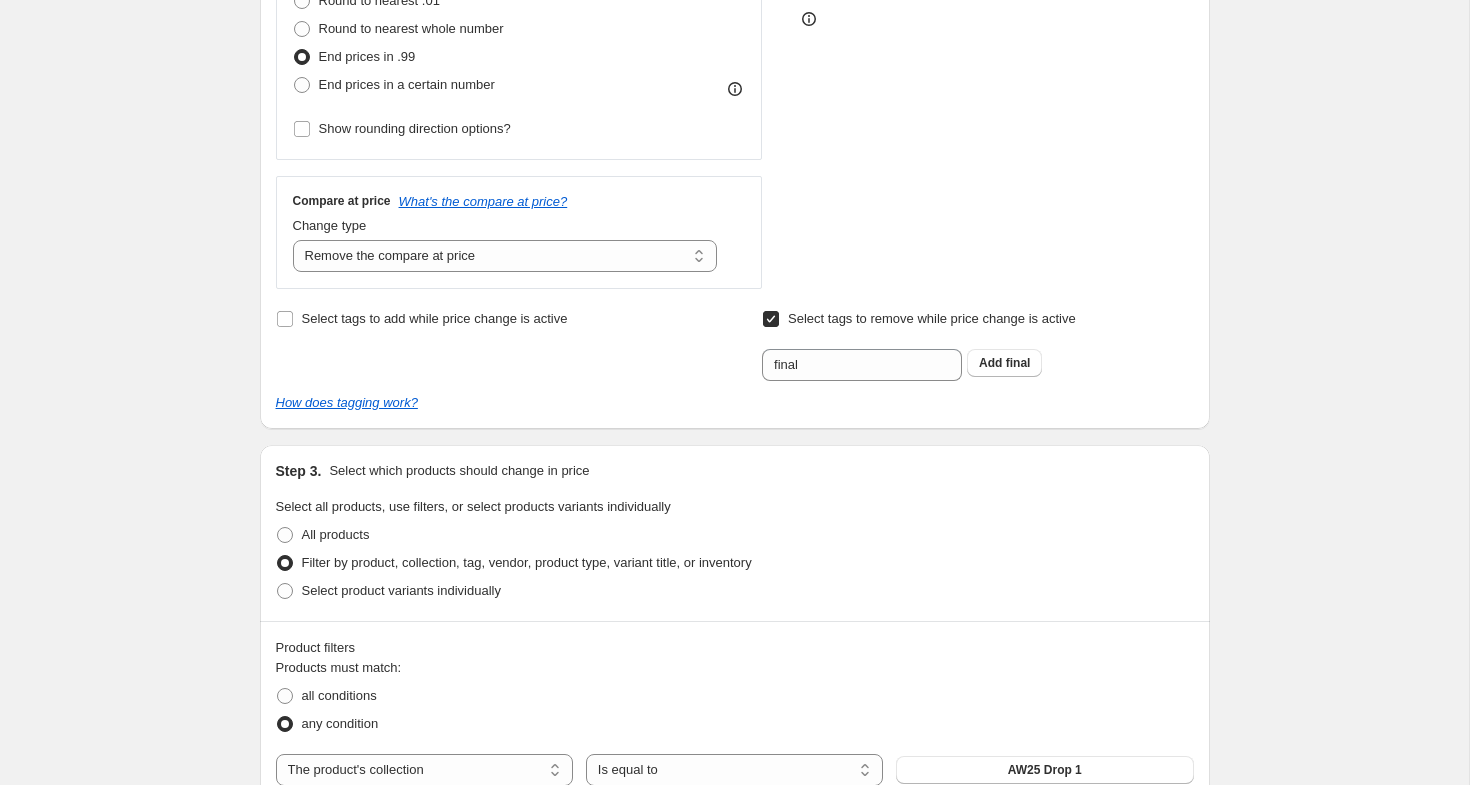 click on "How does tagging work?" at bounding box center [735, 403] 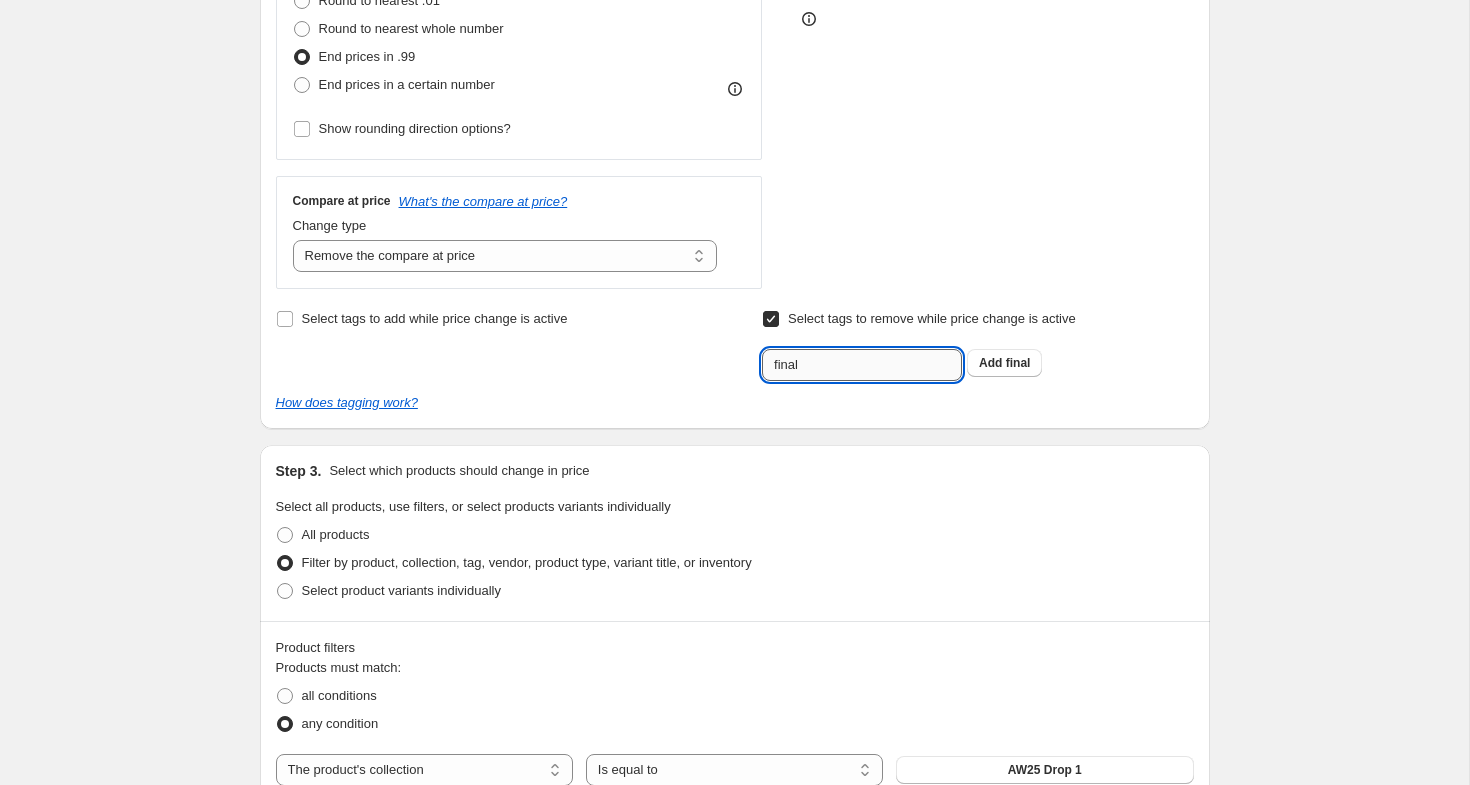 click on "final" at bounding box center [862, 365] 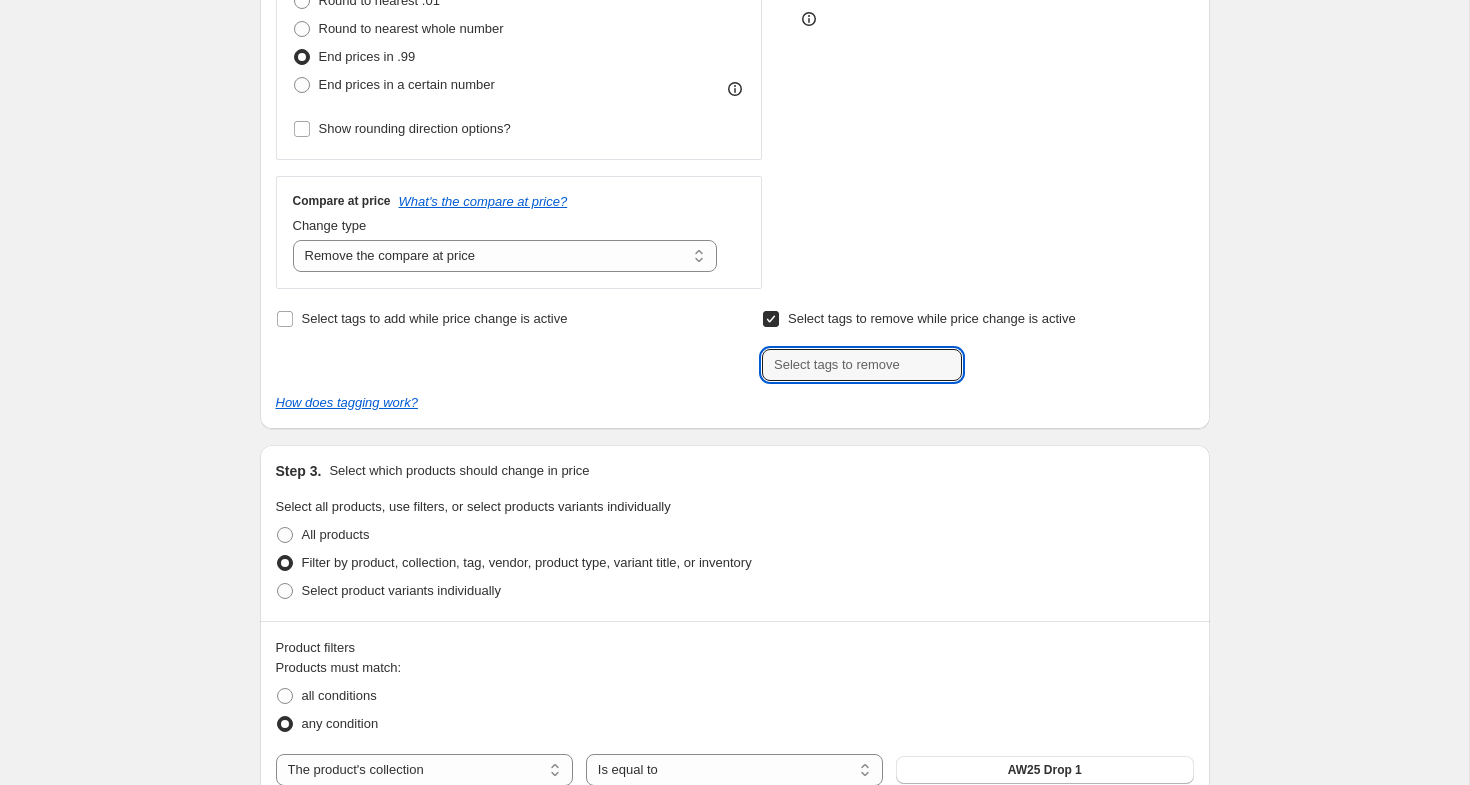 type 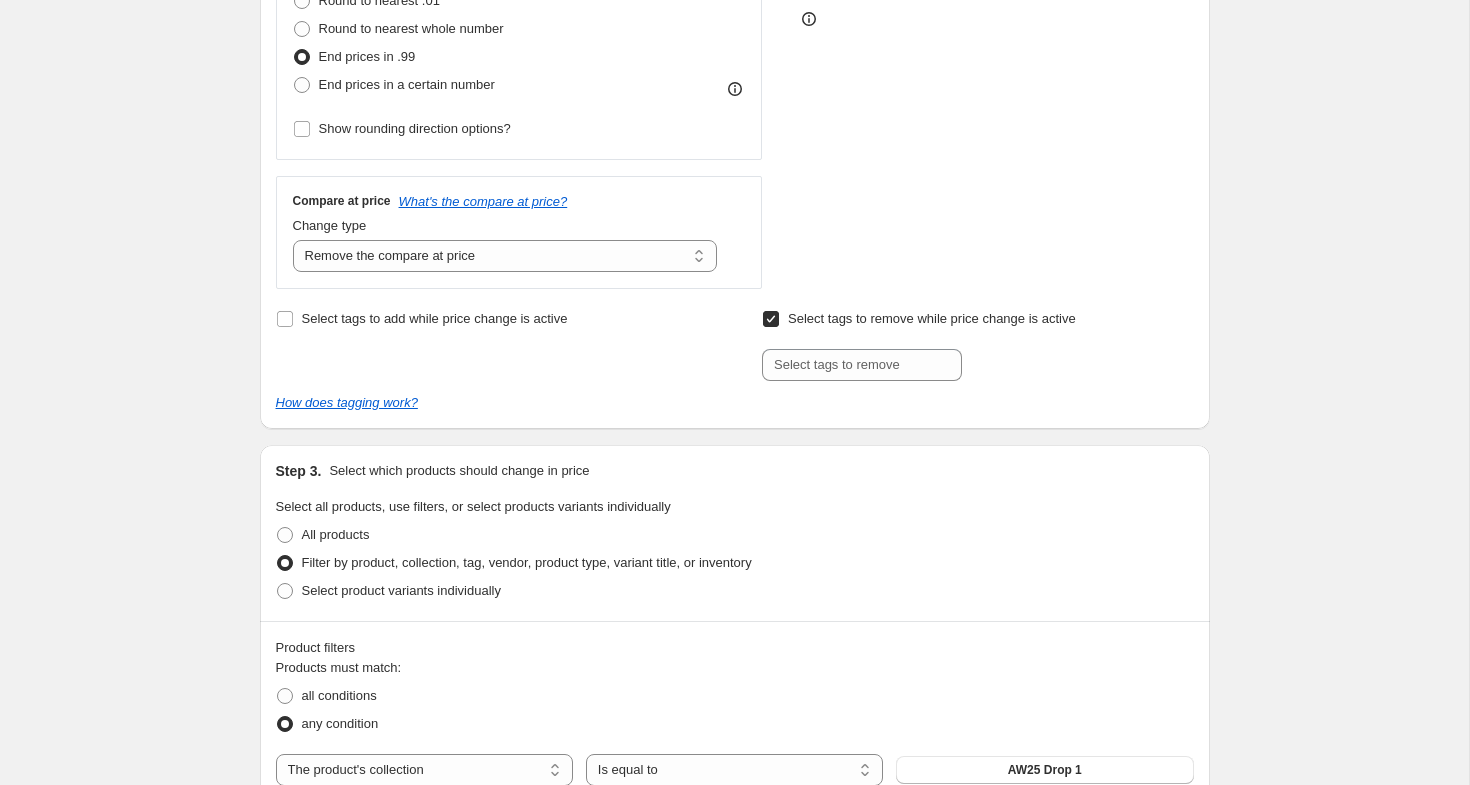 click on "Select tags to remove while price change is active" at bounding box center (932, 318) 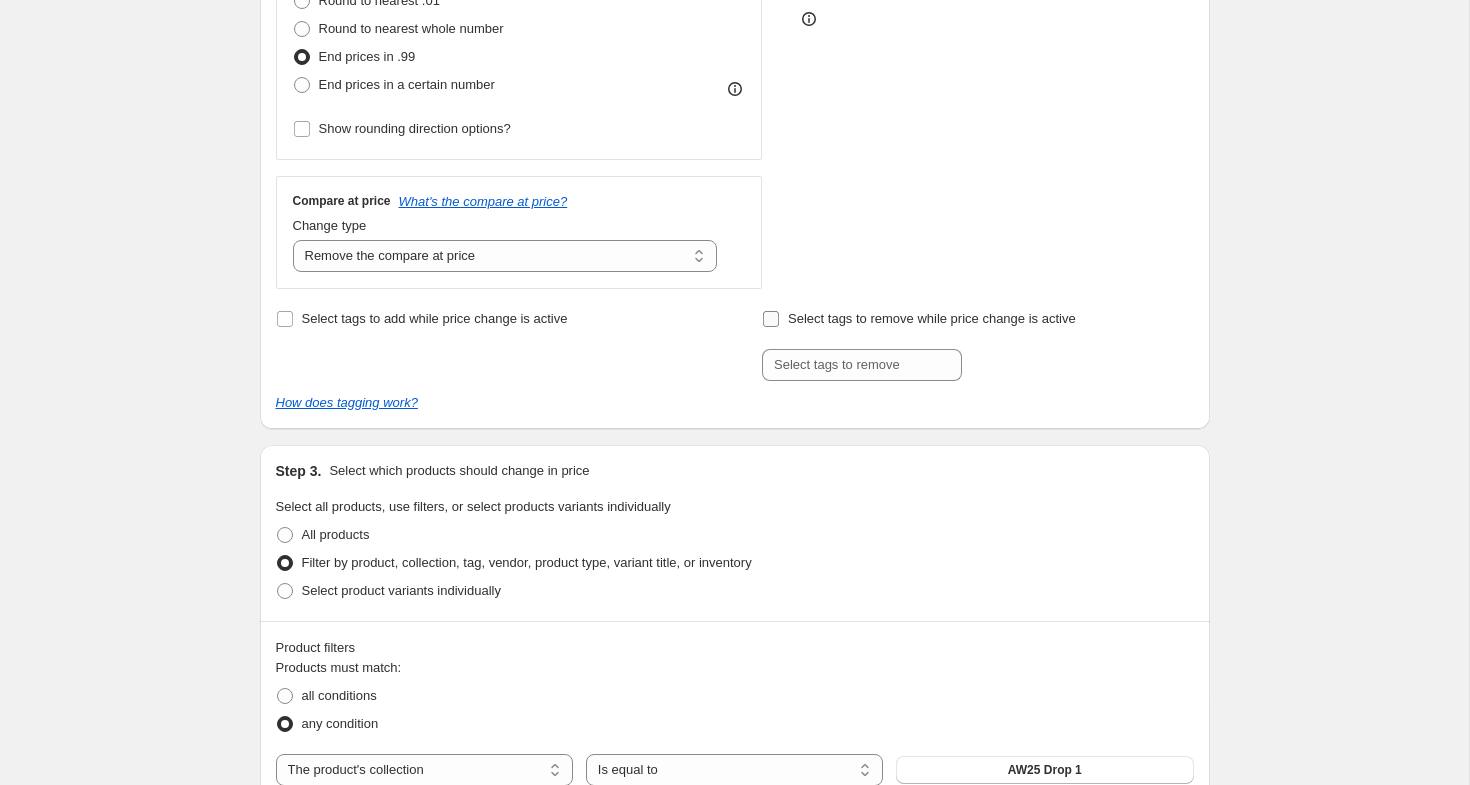 checkbox on "false" 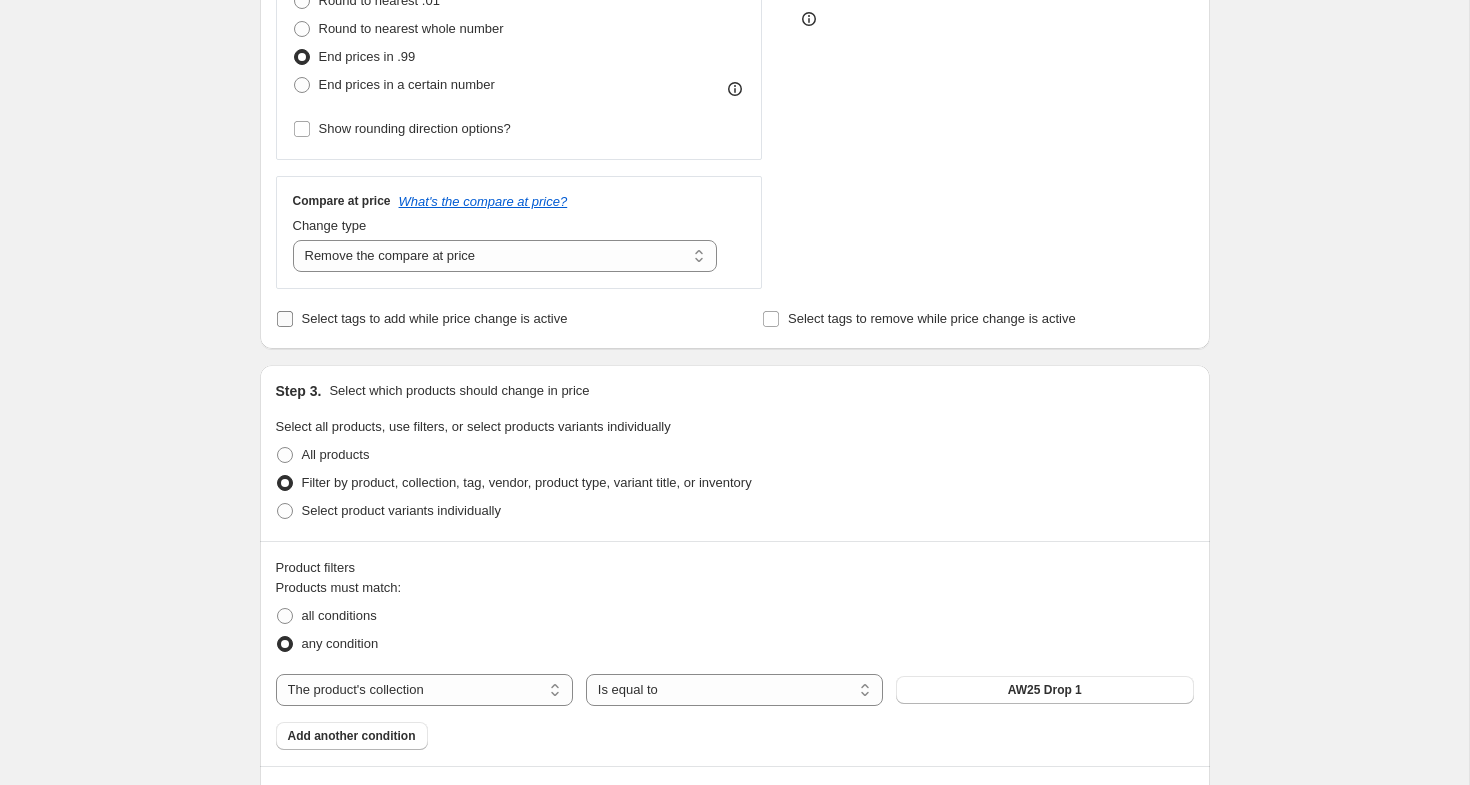 click on "Select tags to add while price change is active" at bounding box center (435, 318) 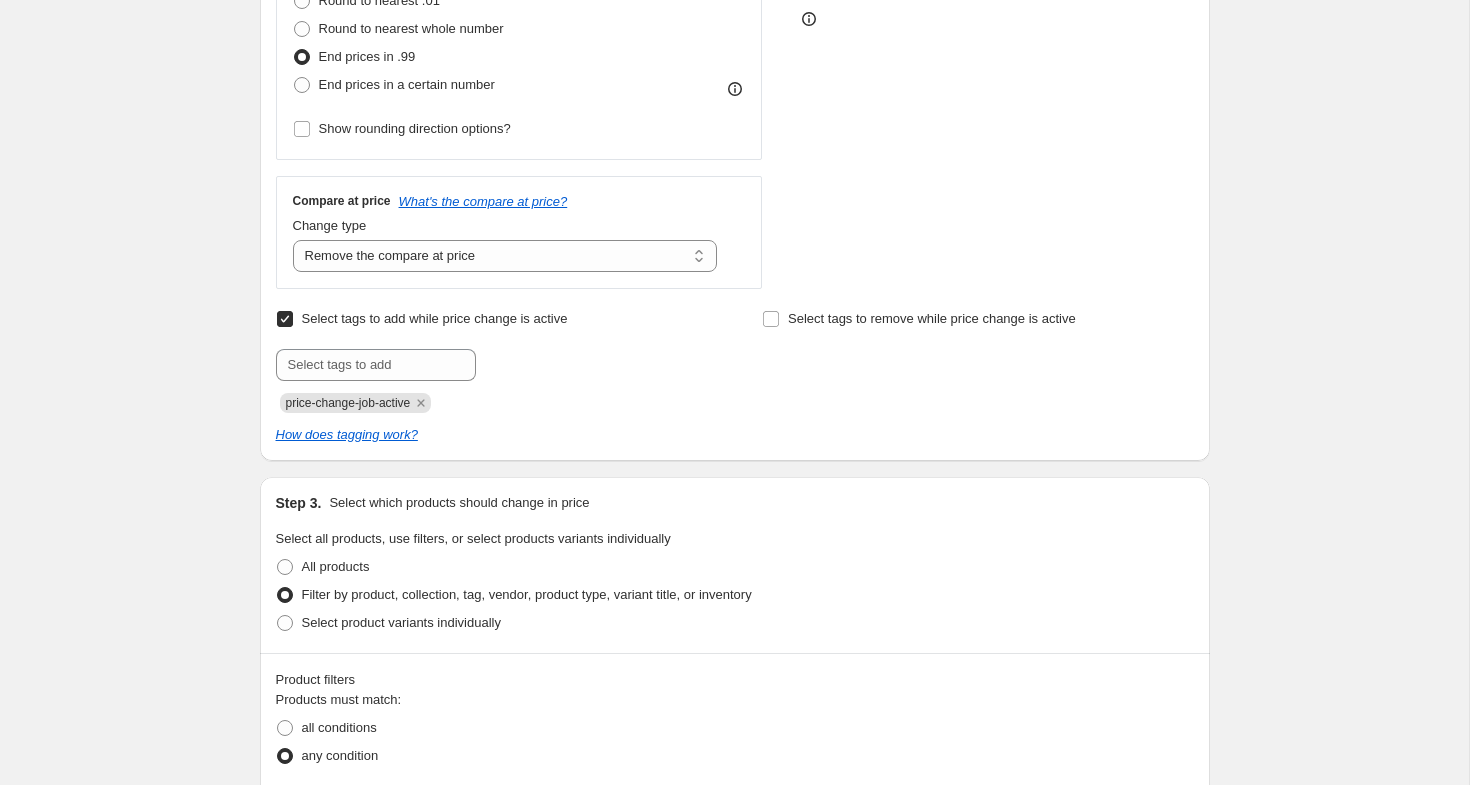click on "Select tags to add while price change is active" at bounding box center [435, 318] 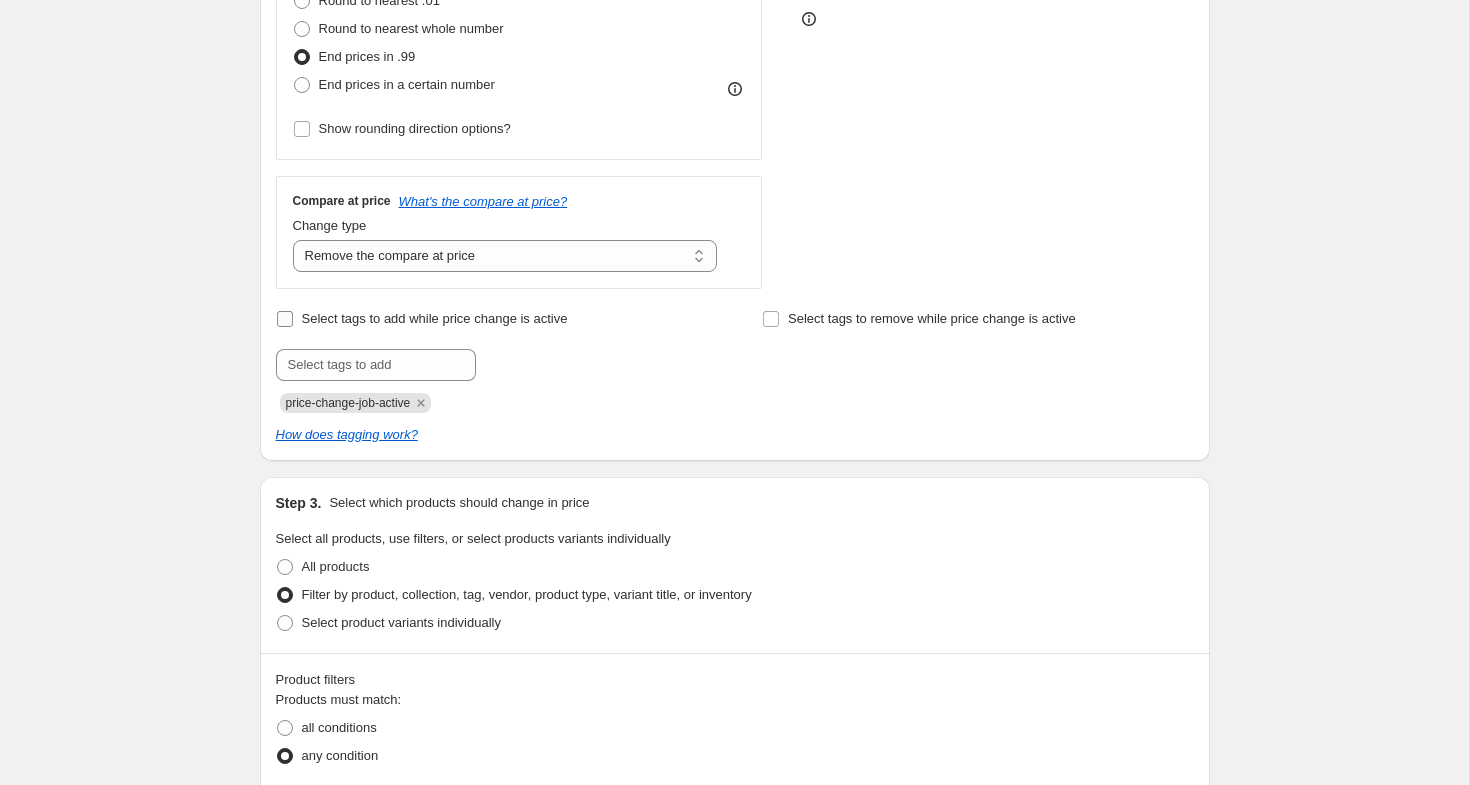 checkbox on "false" 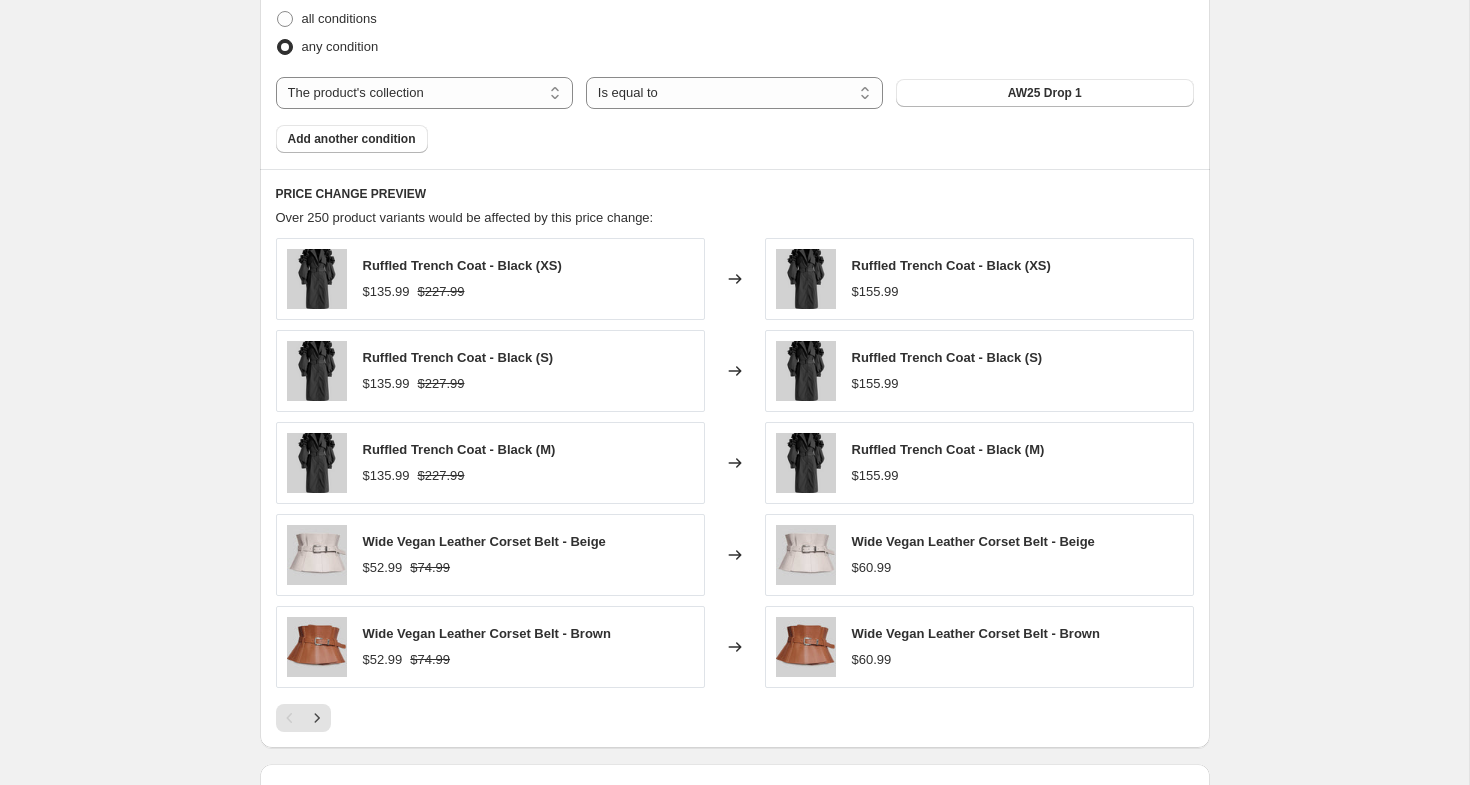 scroll, scrollTop: 1439, scrollLeft: 0, axis: vertical 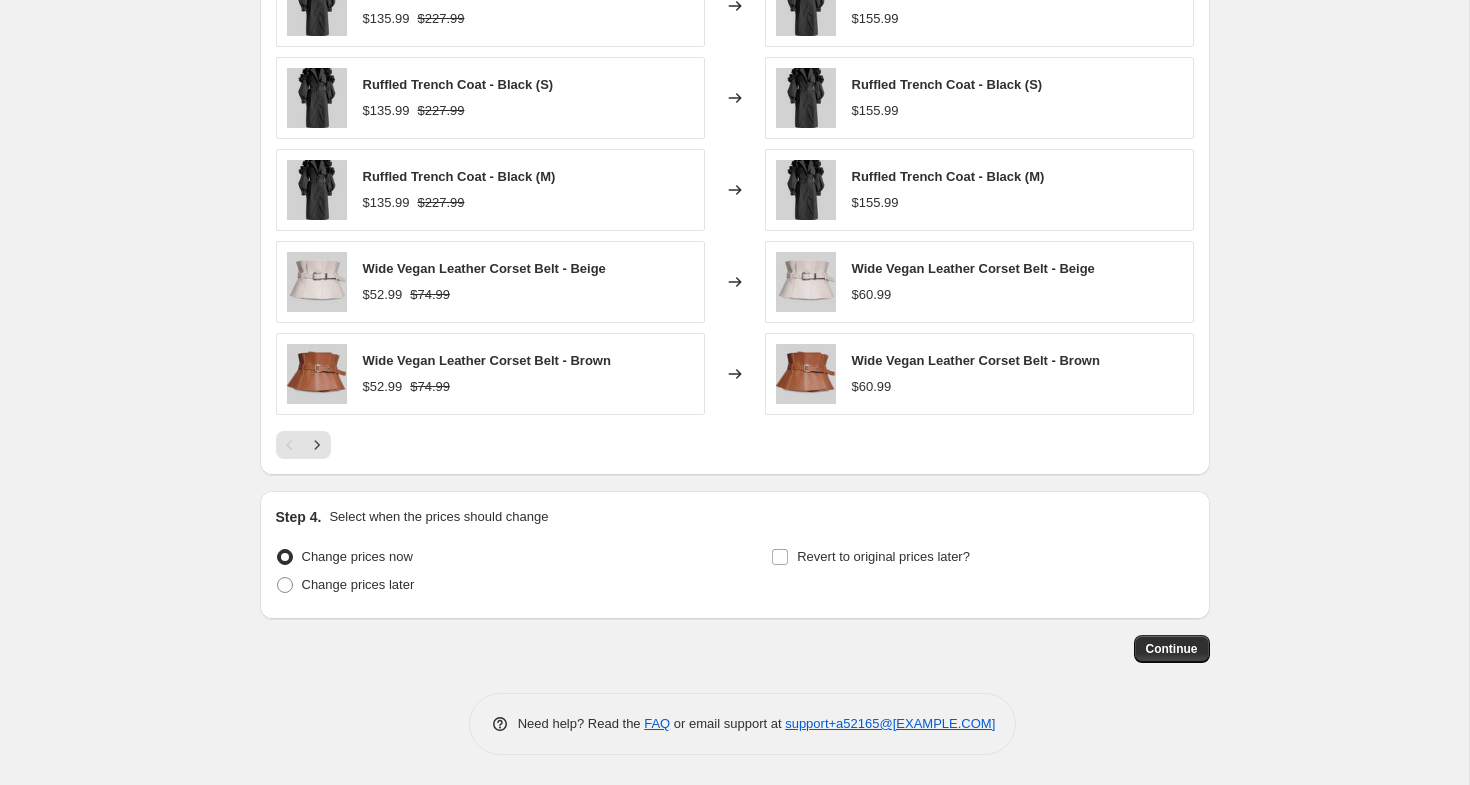 click on "Step 1. Optionally give your price change job a title (eg "March 30% off sale on boots") AW-25 Remove Compare & Add 15% This title is just for internal use, customers won't see it Step 2. Select how the prices should change Use bulk price change rules Set product prices individually Use CSV upload Price Change type Change the price to a certain amount Change the price by a certain amount Change the price by a certain percentage Change the price to the current compare at price (price before sale) Change the price by a certain amount relative to the compare at price Change the price by a certain percentage relative to the compare at price Don't change the price Change the price by a certain percentage relative to the cost per item Change price to certain cost margin Change the price by a certain percentage Price change amount 15 % (Price increase) Rounding Round to nearest .01 Round to nearest whole number End prices in .99 End prices in a certain number Show rounding direction options? Compare at price $[PRICE]" at bounding box center [727, -358] 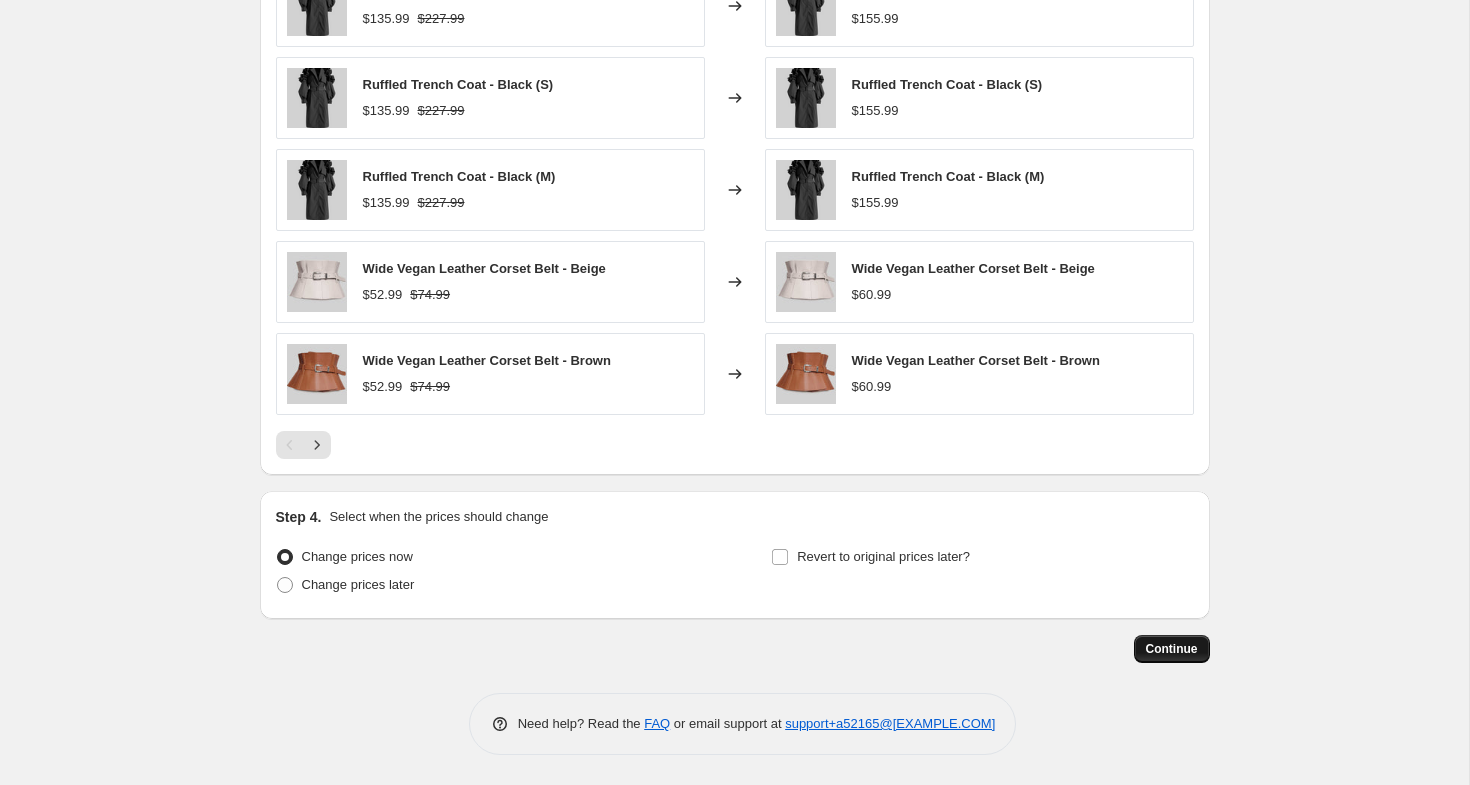 click on "Continue" at bounding box center [1172, 649] 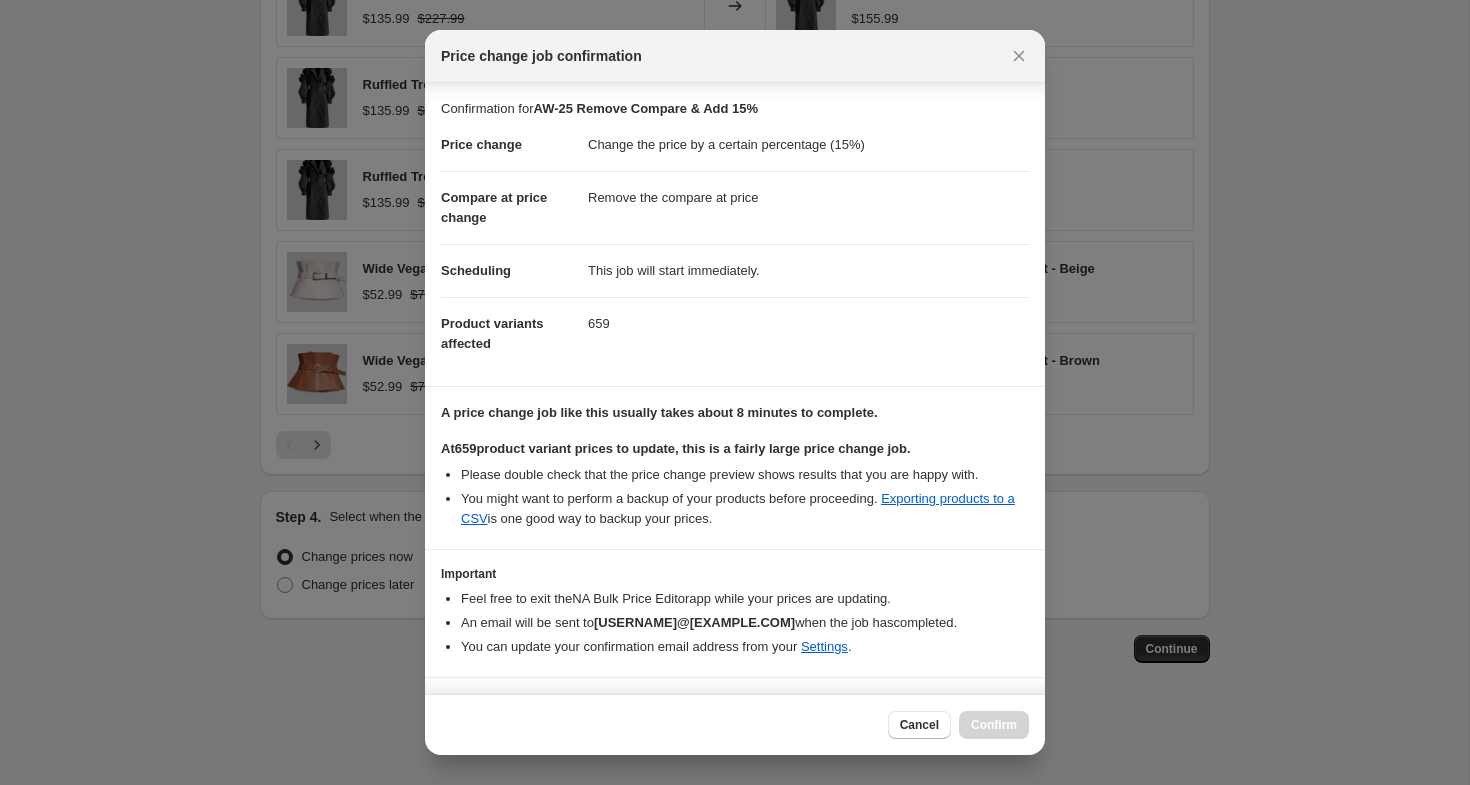 scroll, scrollTop: 44, scrollLeft: 0, axis: vertical 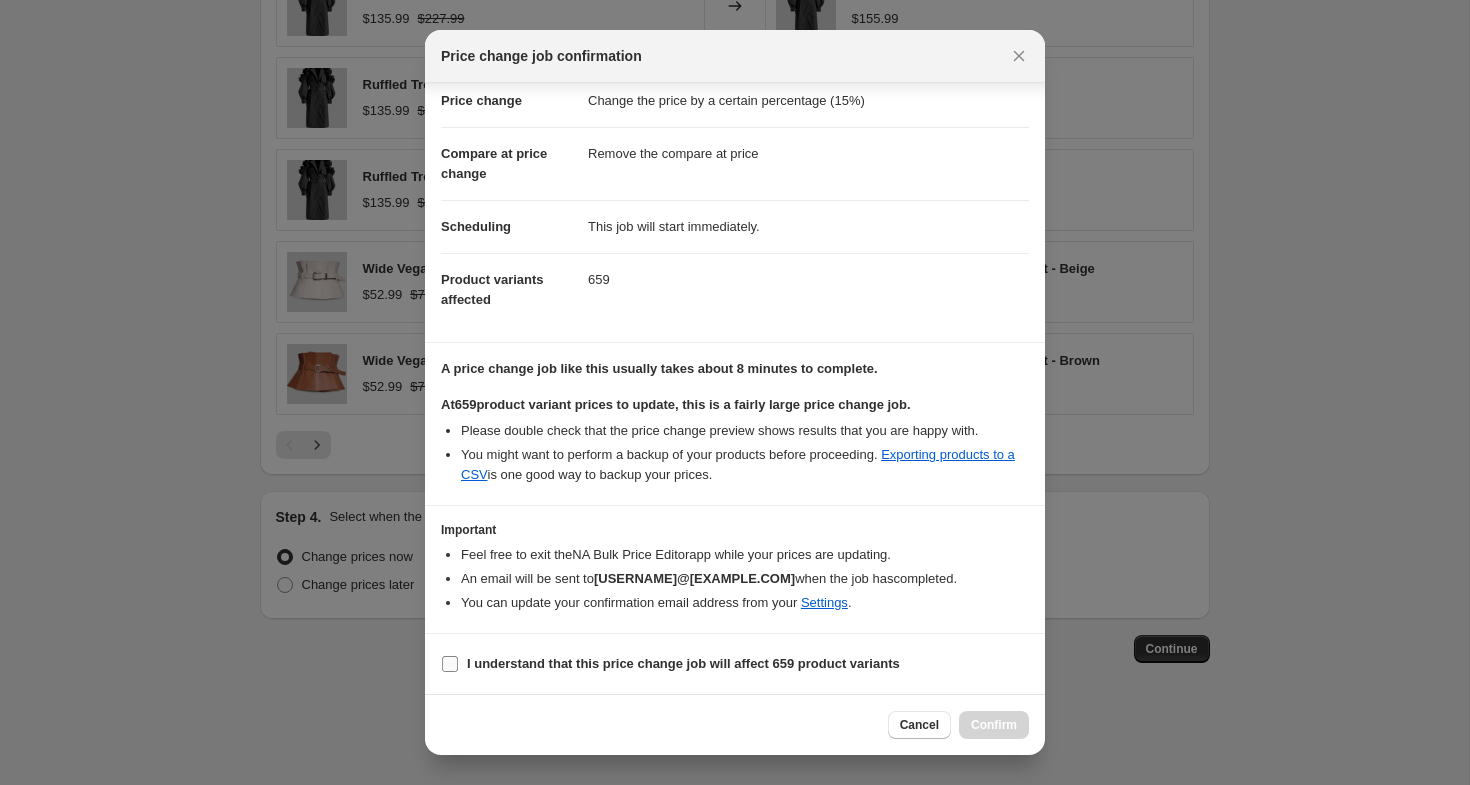 click on "I understand that this price change job will affect 659 product variants" at bounding box center (683, 663) 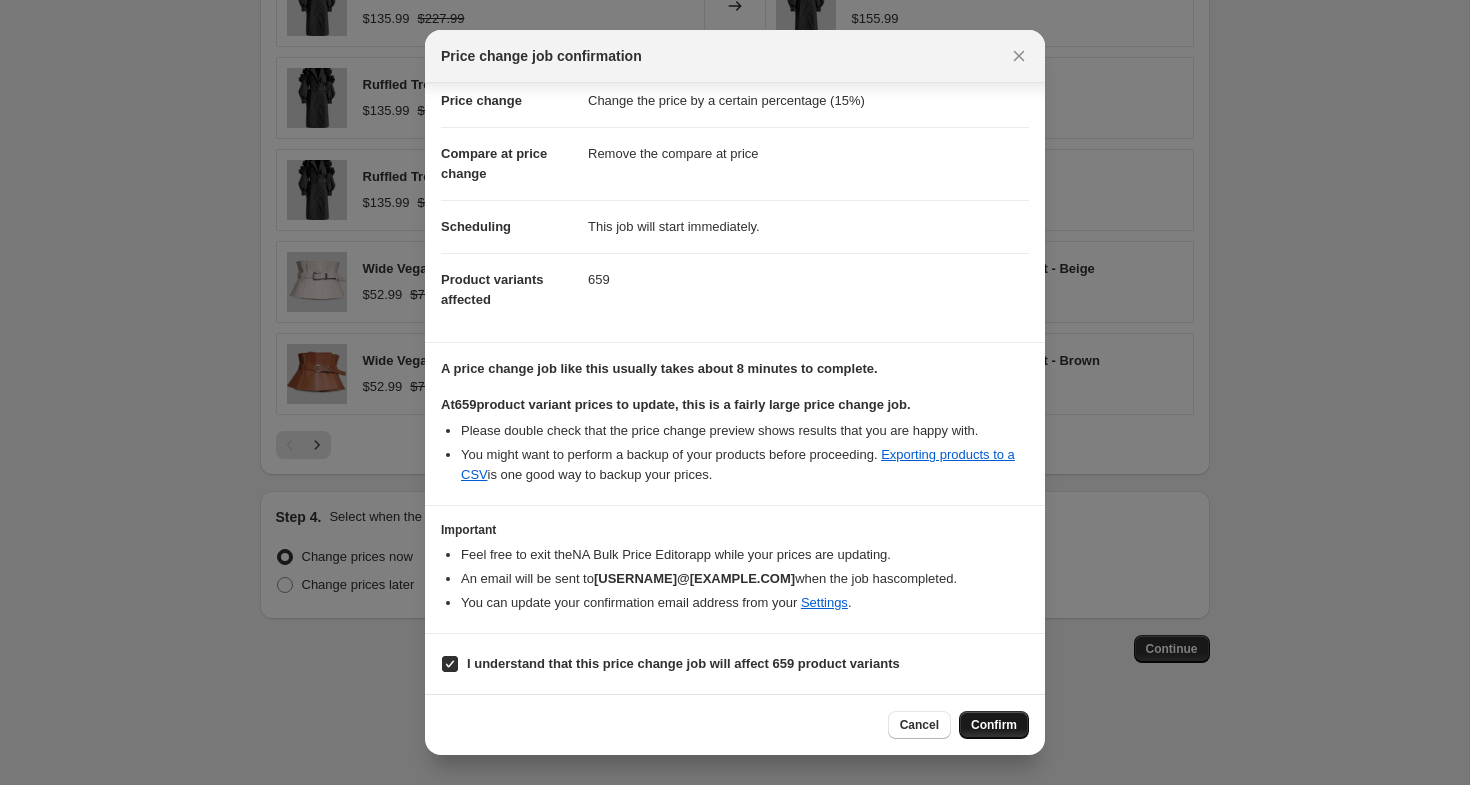 click on "Confirm" at bounding box center [994, 725] 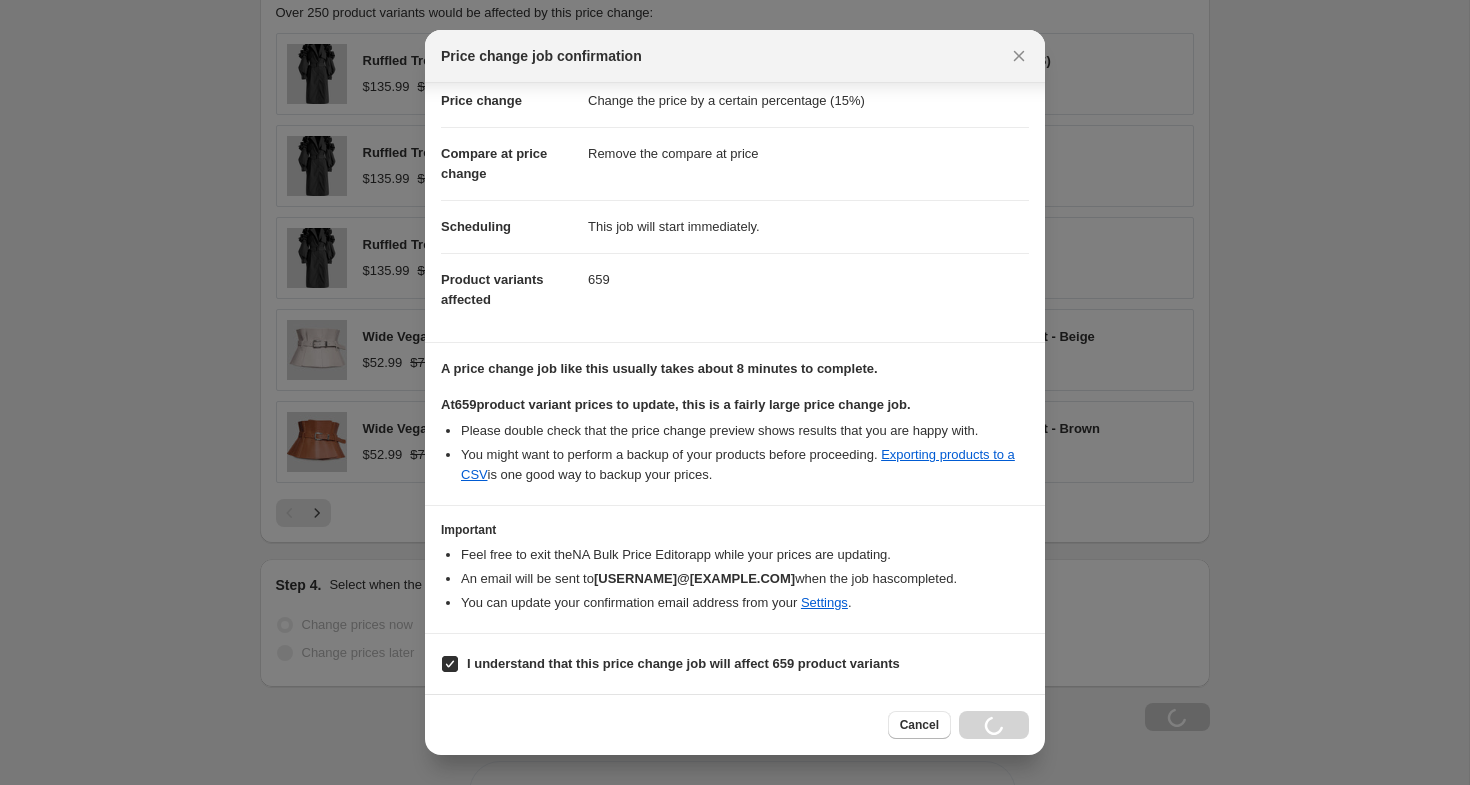 scroll, scrollTop: 1507, scrollLeft: 0, axis: vertical 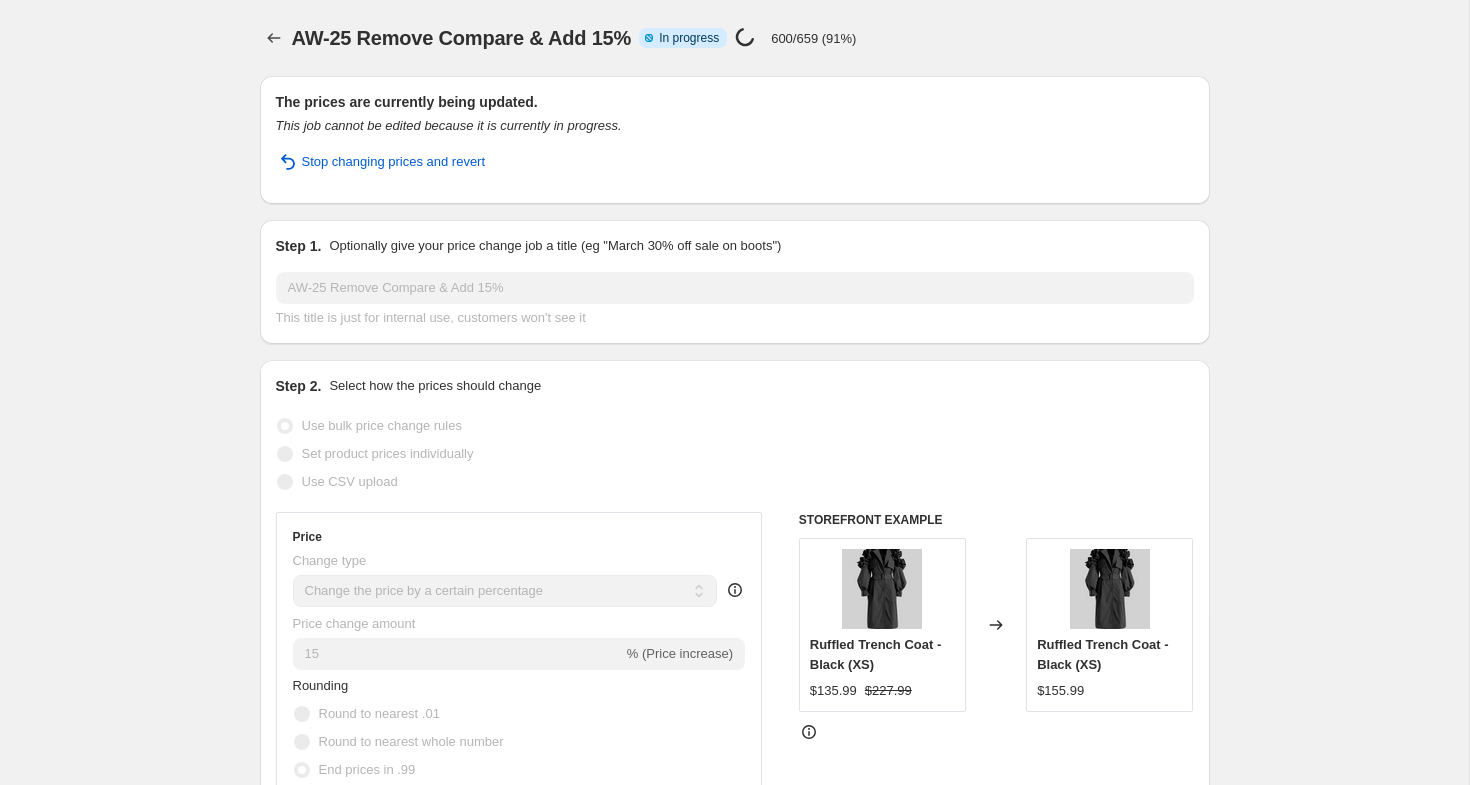 select on "percentage" 